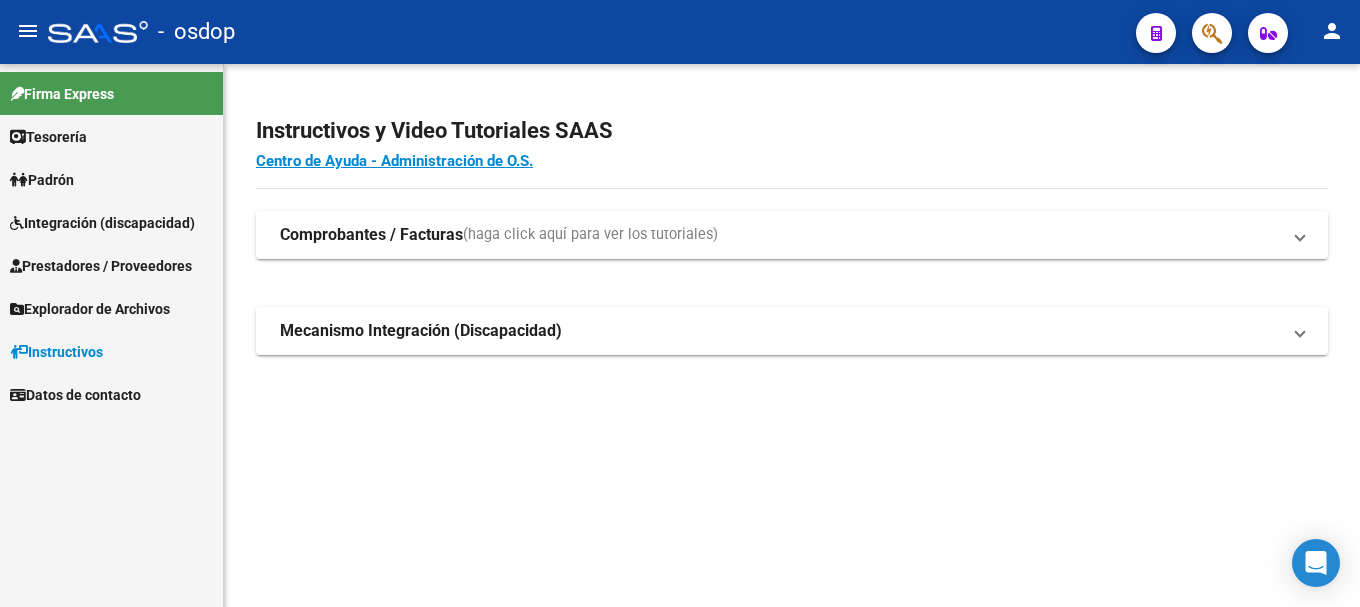 scroll, scrollTop: 0, scrollLeft: 0, axis: both 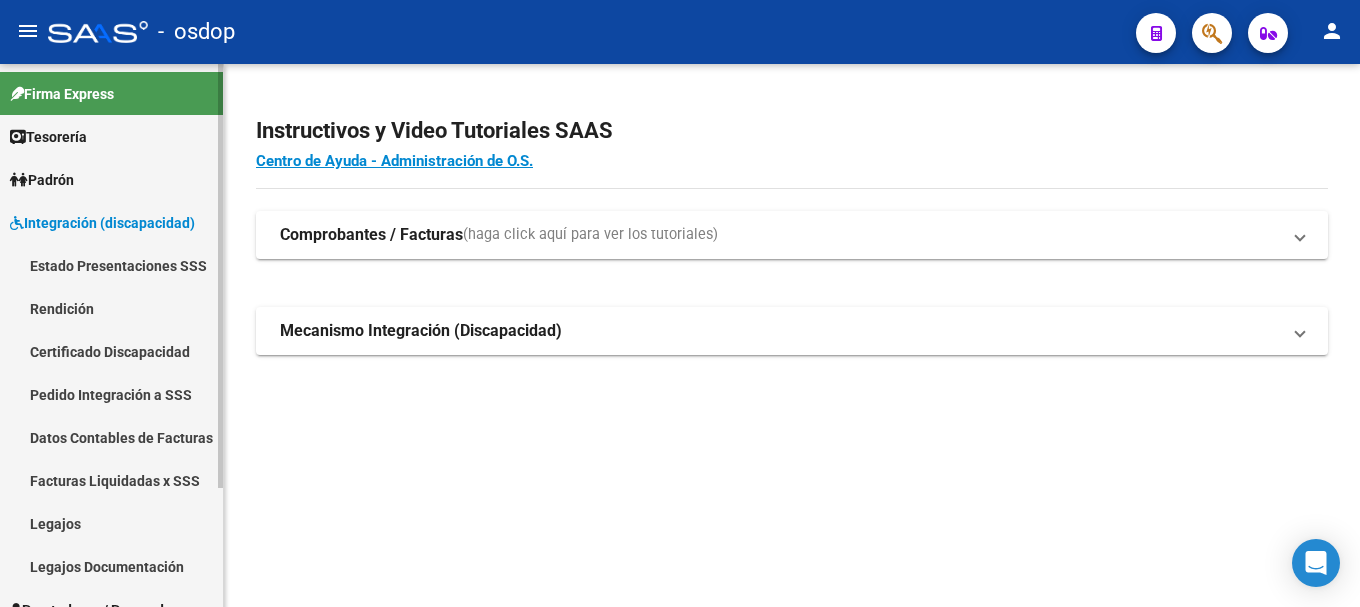 click on "Integración (discapacidad)" at bounding box center (111, 222) 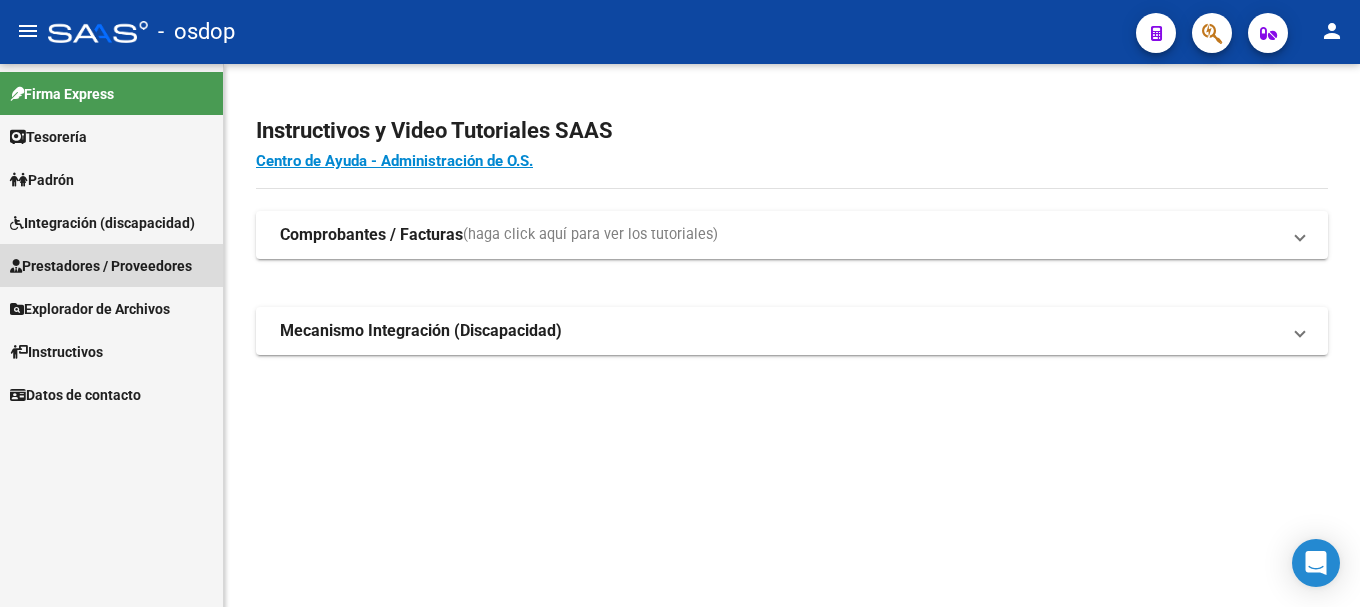 click on "Prestadores / Proveedores" at bounding box center (101, 266) 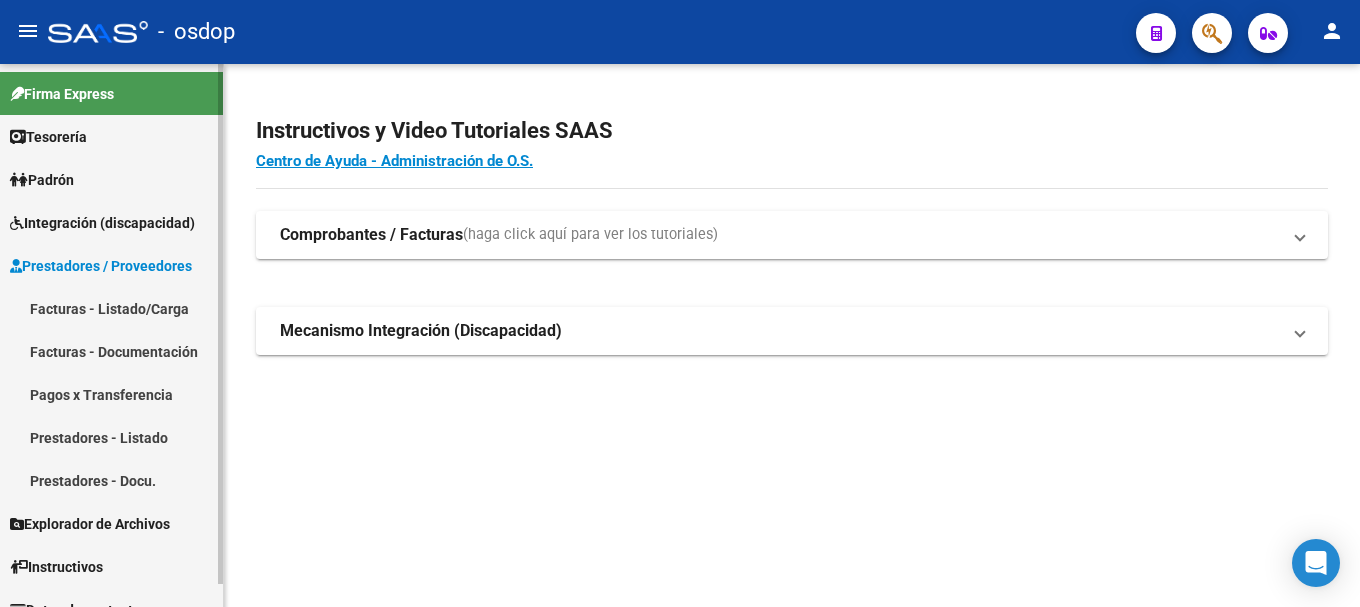 click on "Facturas - Listado/Carga" at bounding box center (111, 308) 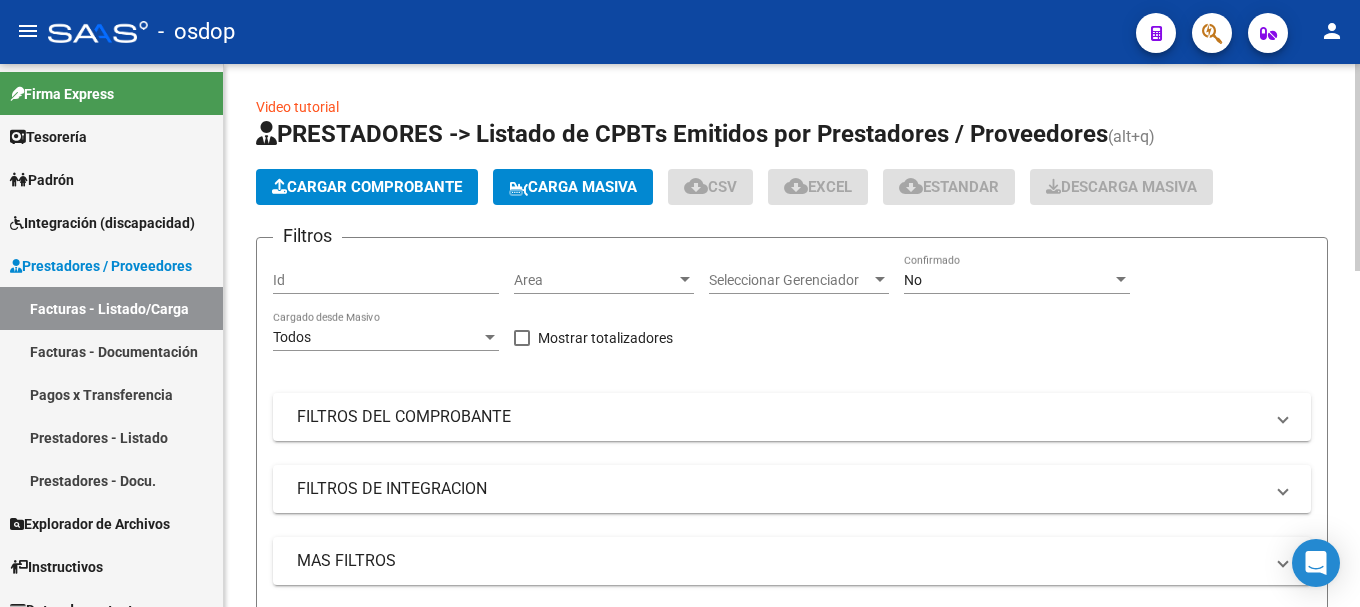click on "Cargar Comprobante" 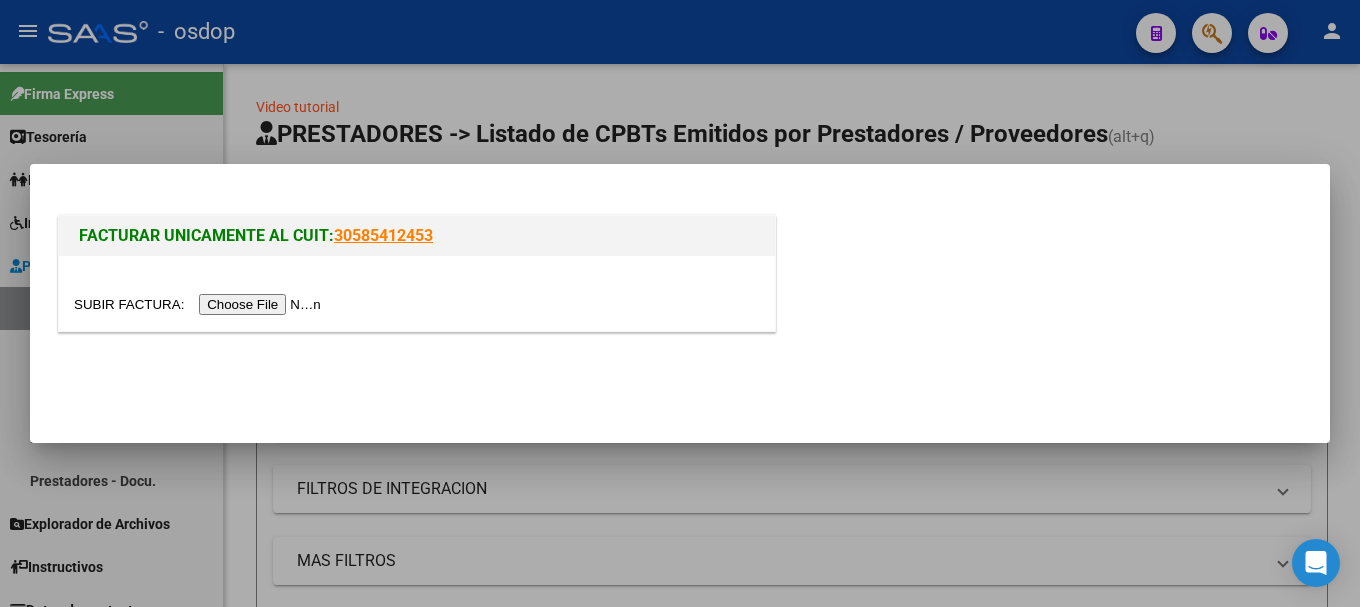 click at bounding box center (200, 304) 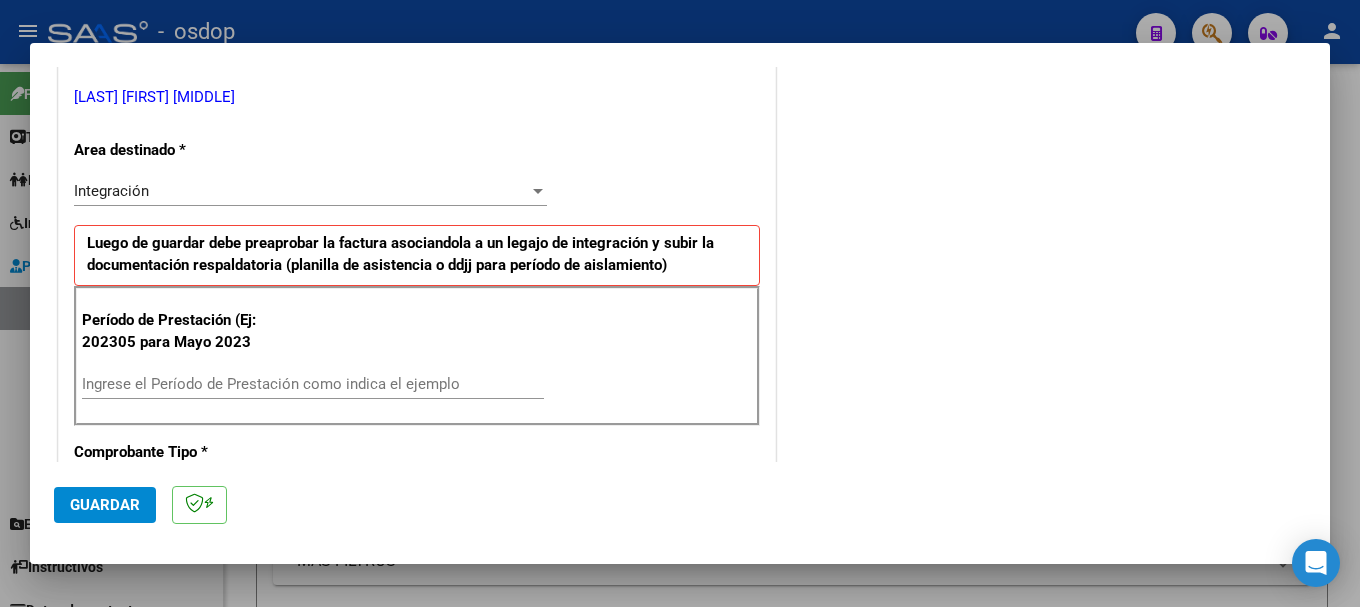 scroll, scrollTop: 500, scrollLeft: 0, axis: vertical 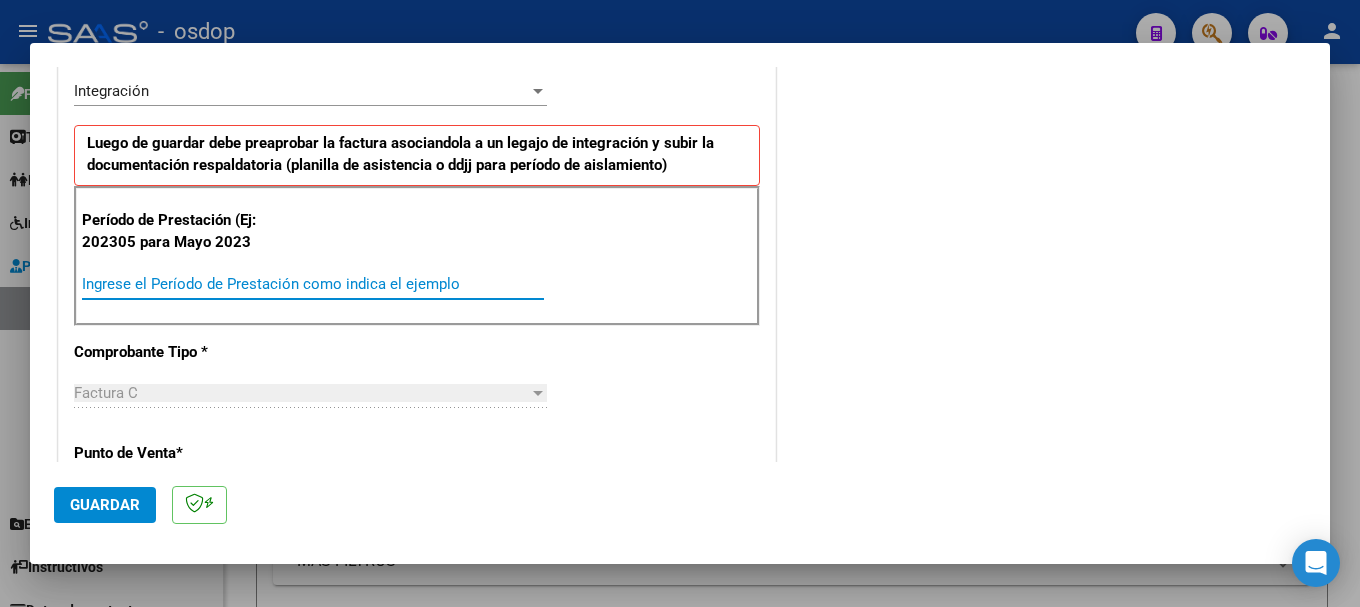 click on "Ingrese el Período de Prestación como indica el ejemplo" at bounding box center (313, 284) 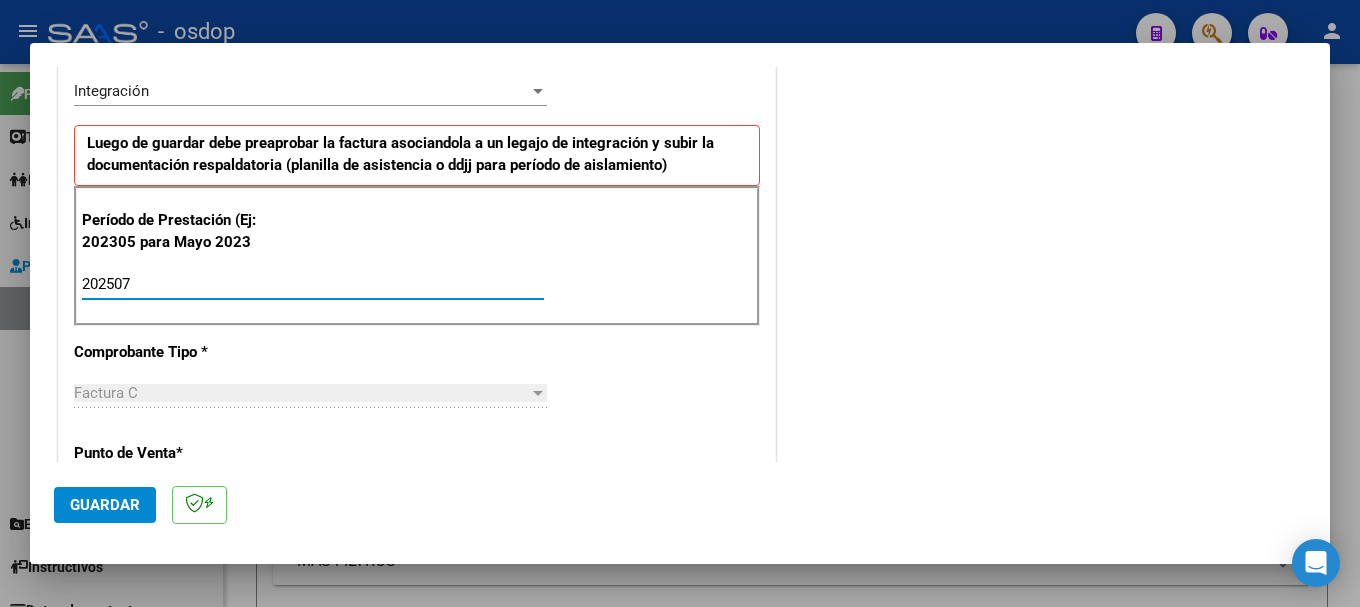 type on "202507" 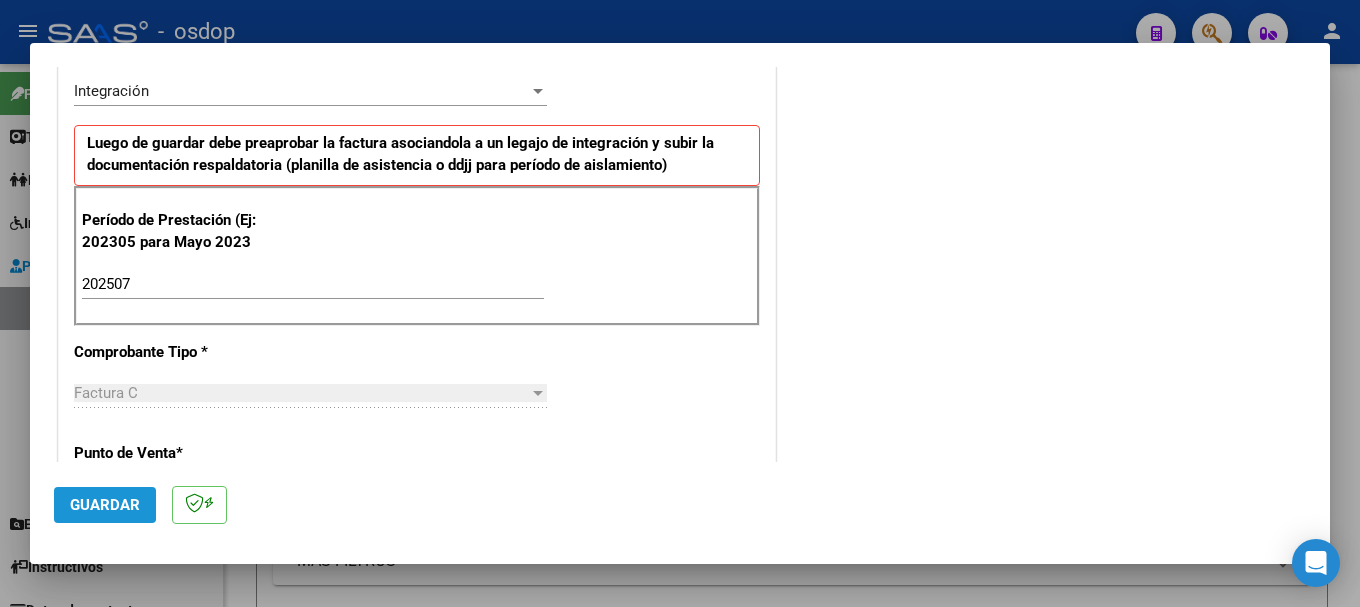 click on "Guardar" 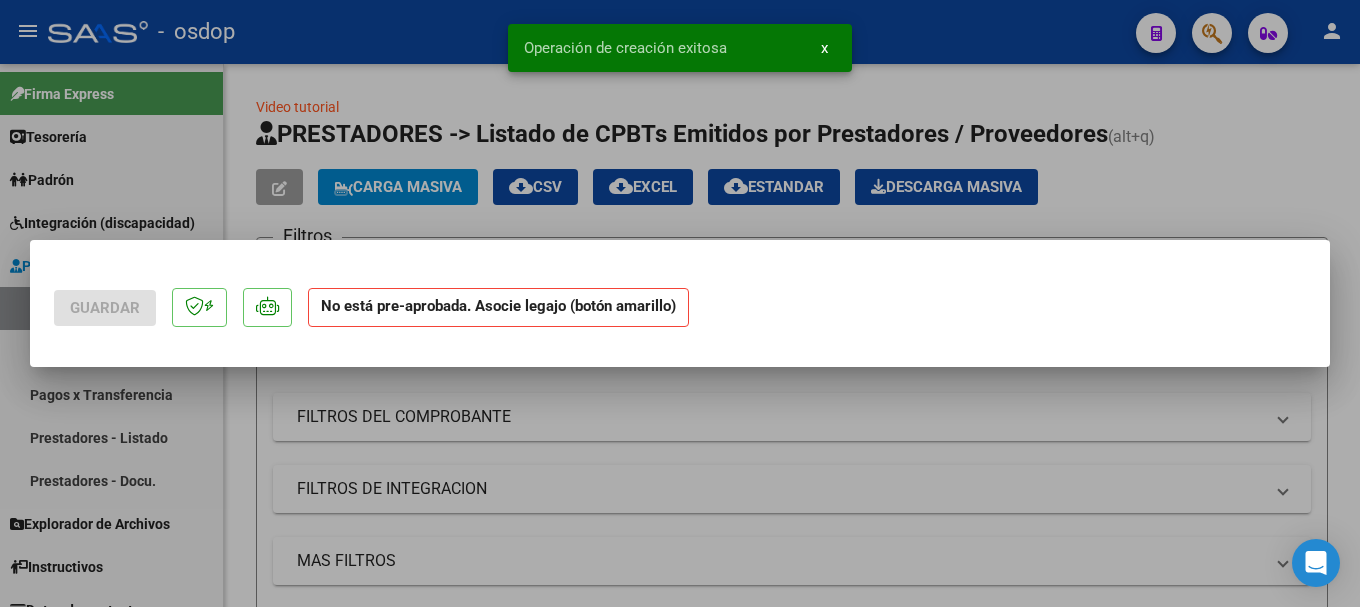 scroll, scrollTop: 0, scrollLeft: 0, axis: both 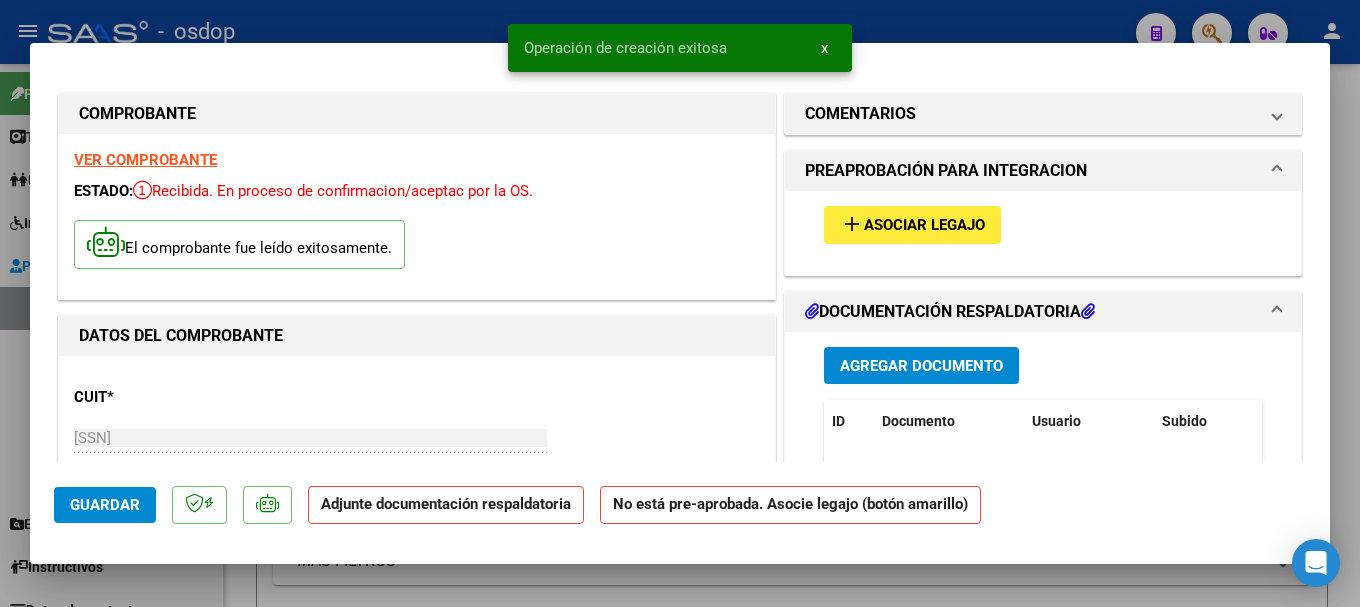 click on "Agregar Documento ID Documento Usuario Subido Acción No data to display  0 total   1" at bounding box center (1043, 531) 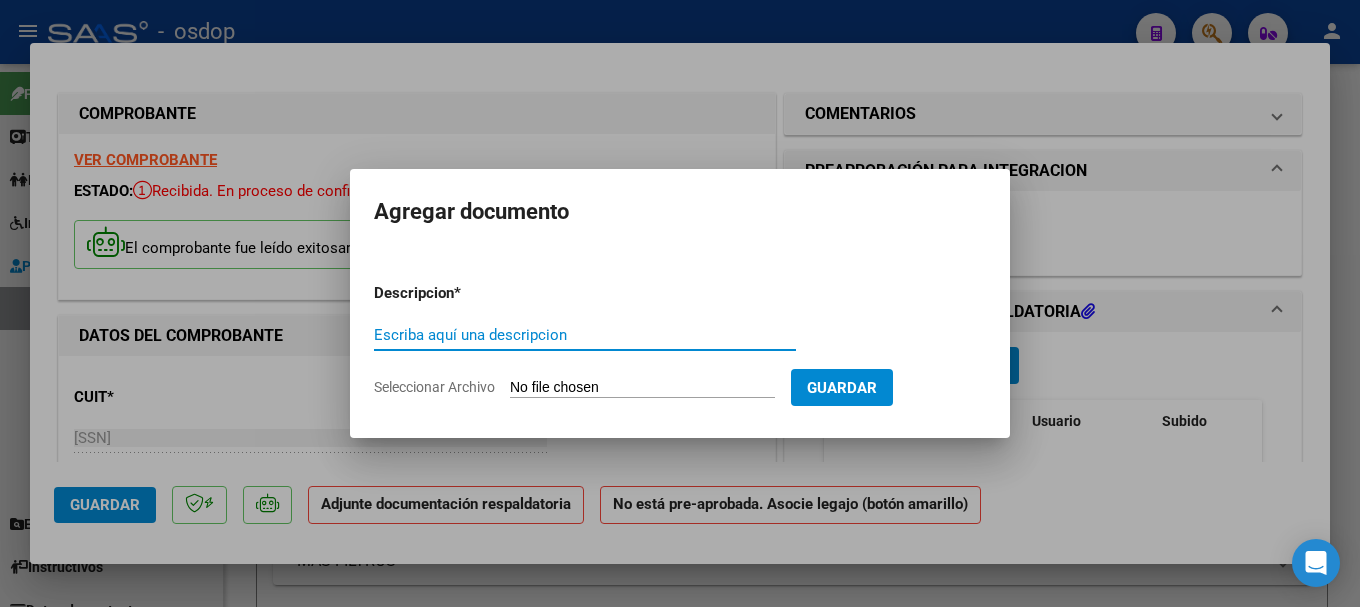 paste on "[LAST] [FIRST] [NUMBER]" 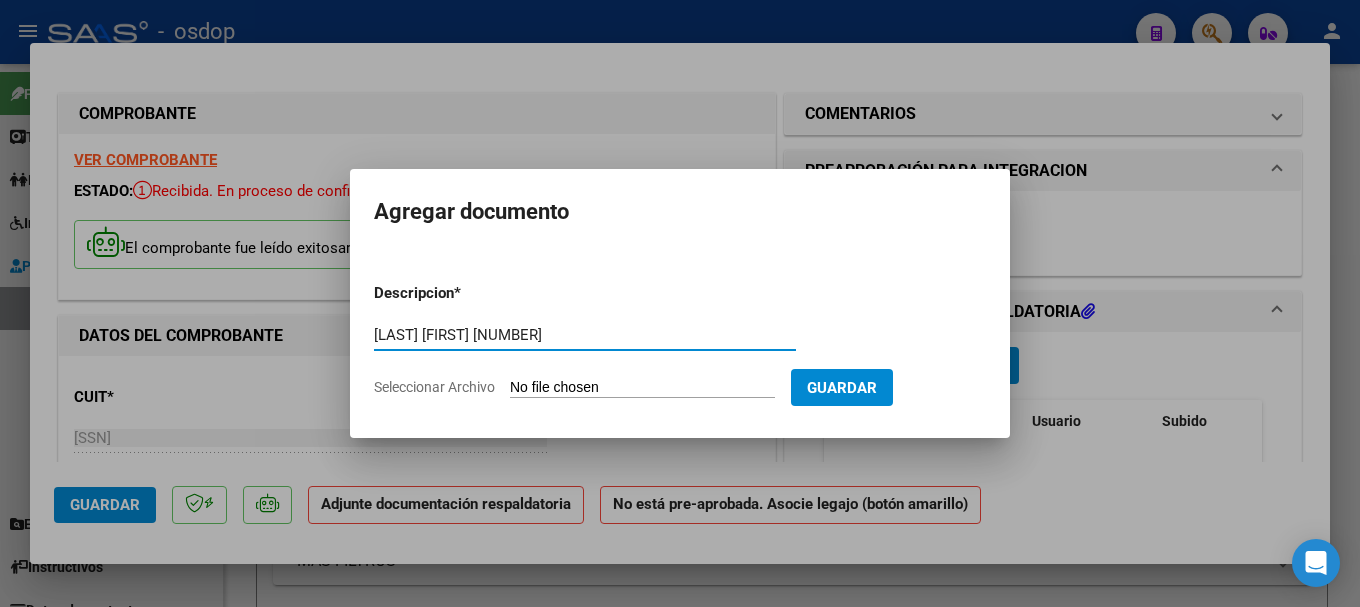 type on "[LAST] [FIRST] [NUMBER]" 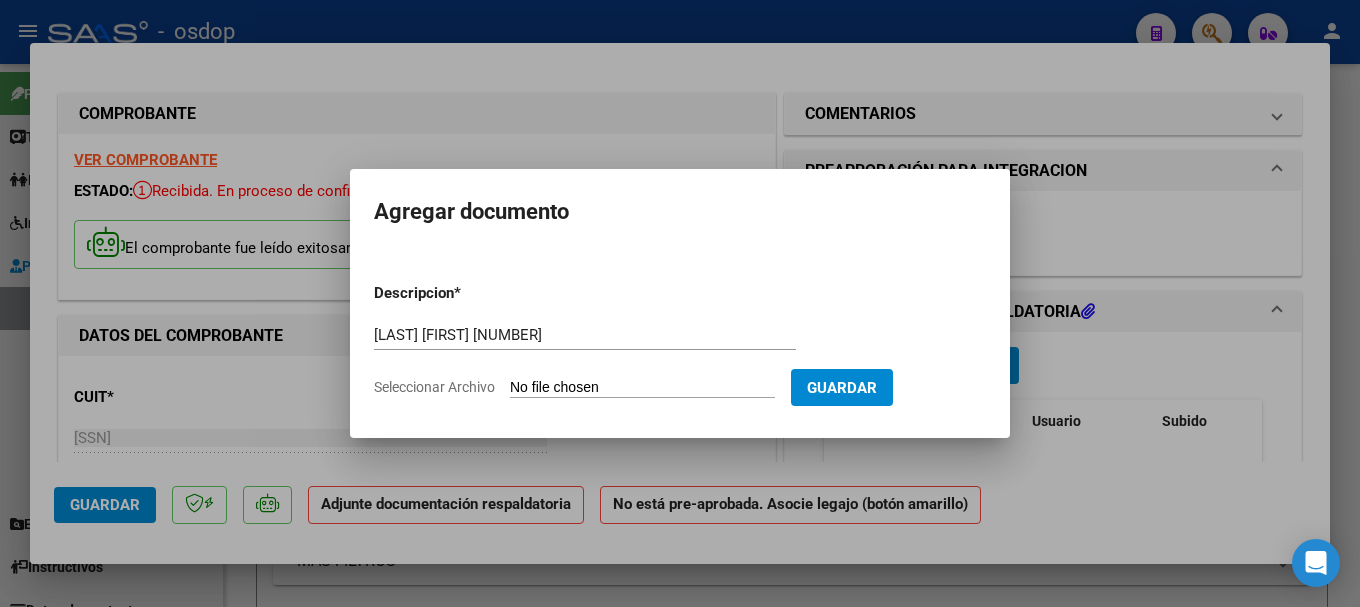 type on "C:\fakepath\[LAST] [FIRST] [NUMBER].pdf" 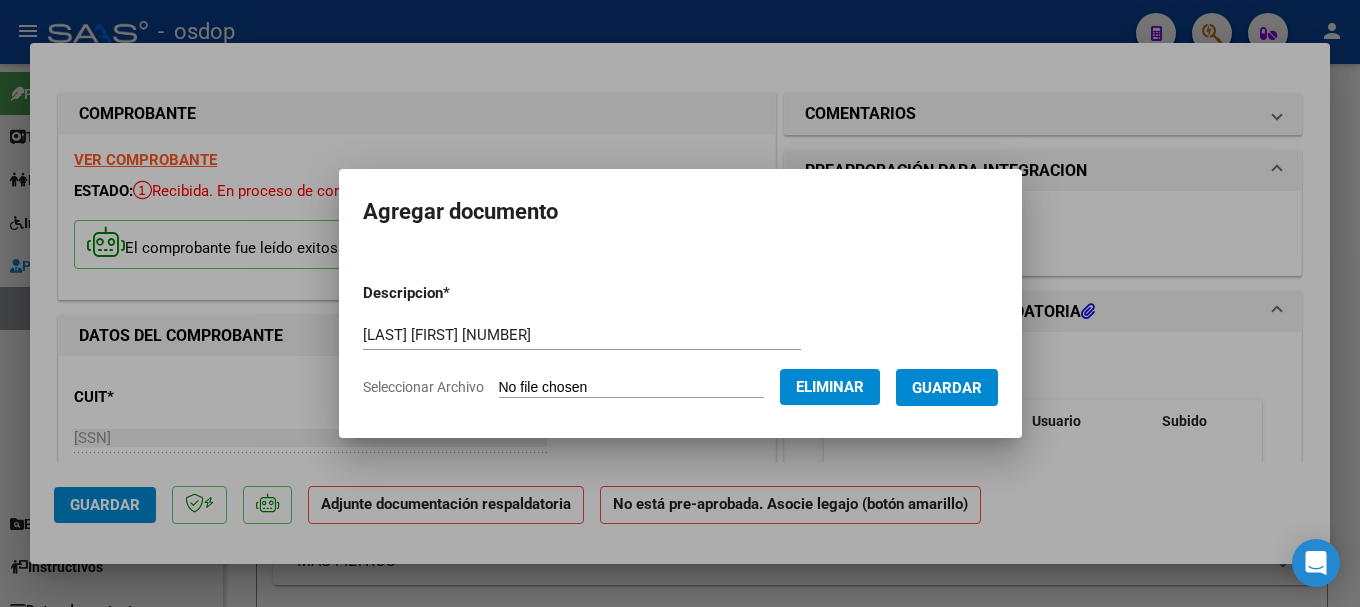 click on "Guardar" at bounding box center [947, 388] 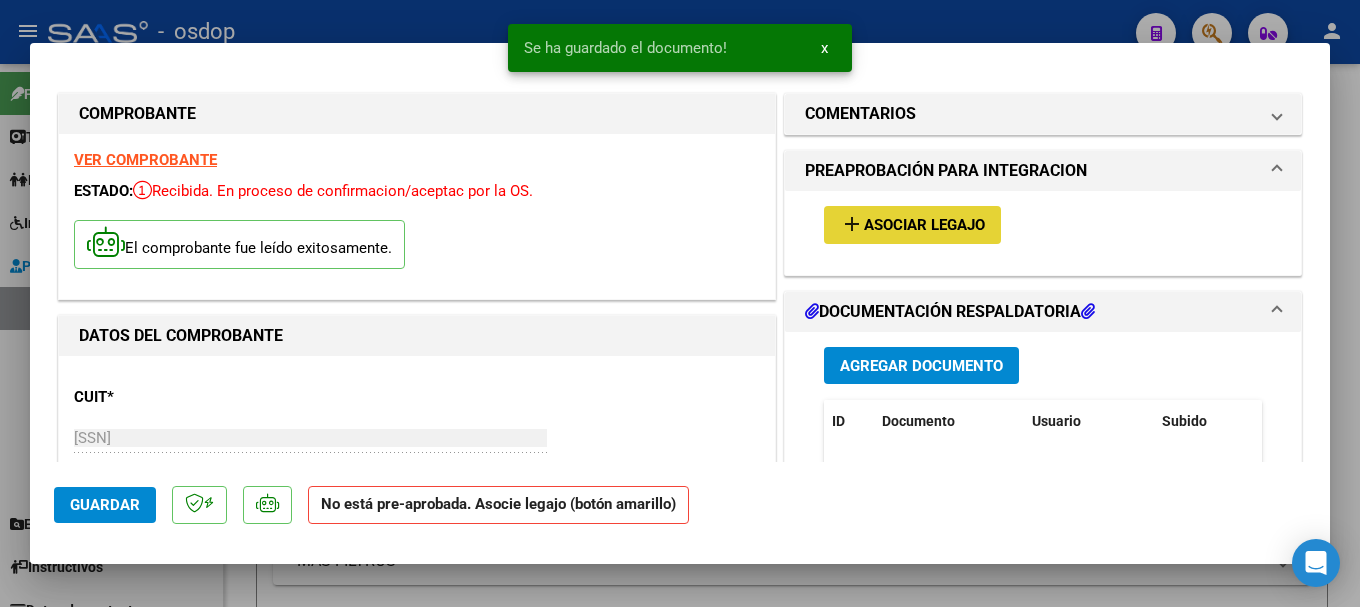 click on "add Asociar Legajo" at bounding box center [912, 224] 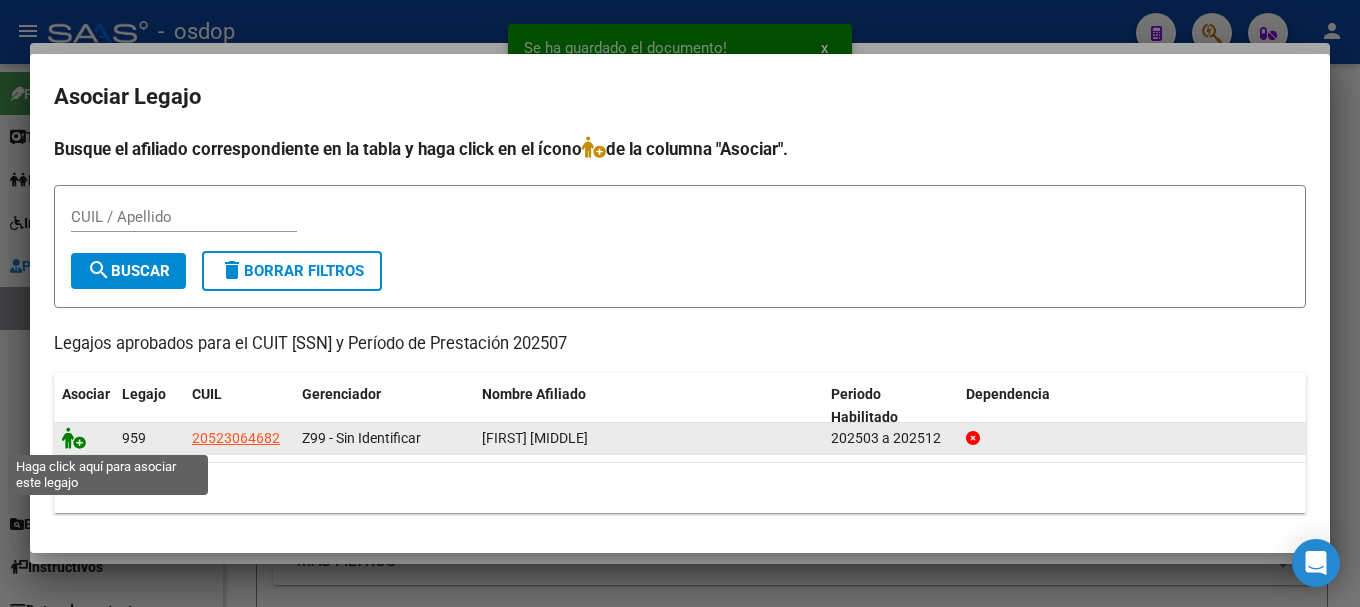 click 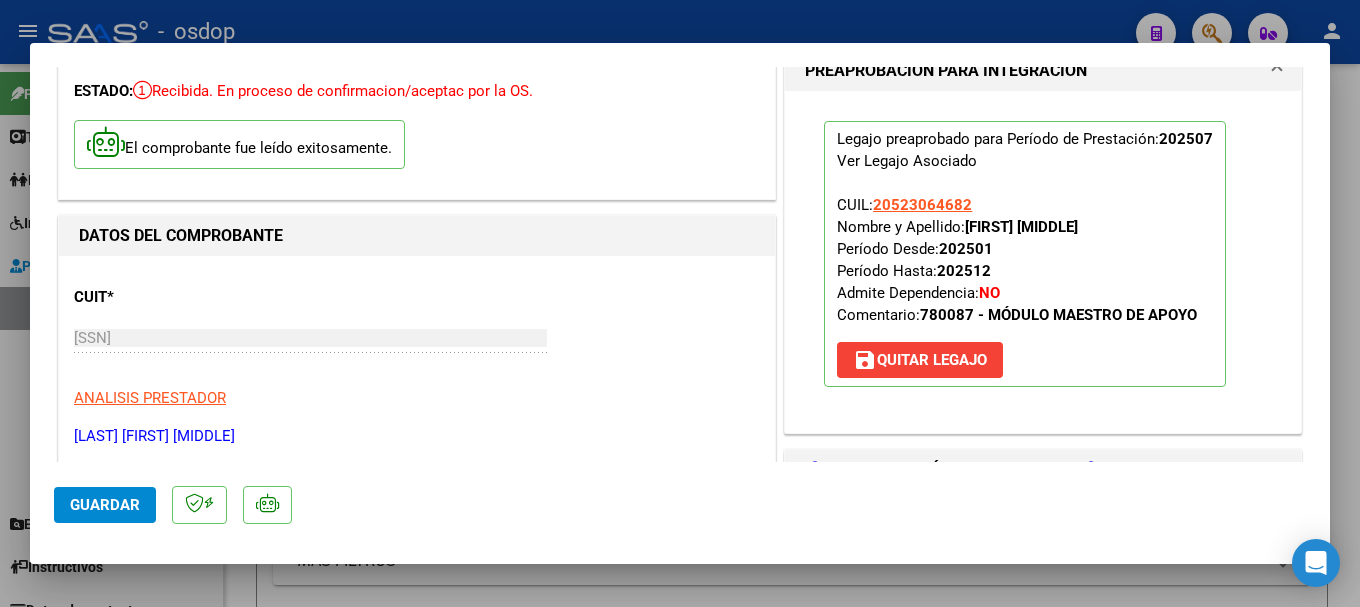 scroll, scrollTop: 300, scrollLeft: 0, axis: vertical 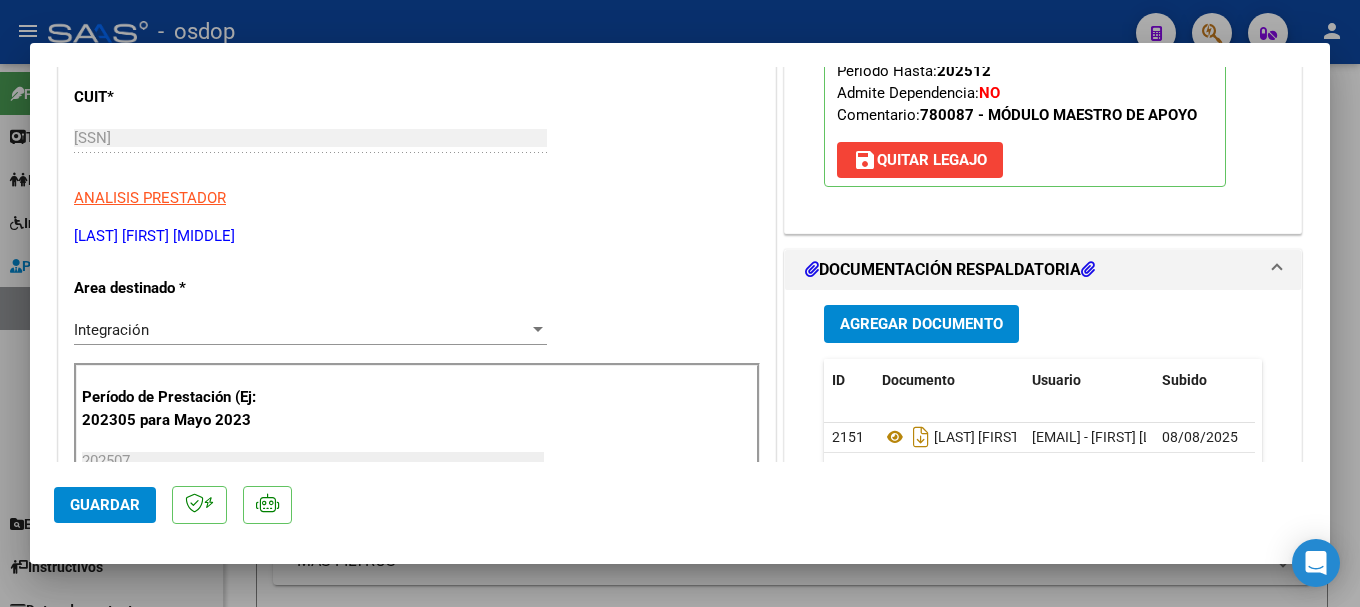 click on "Guardar" 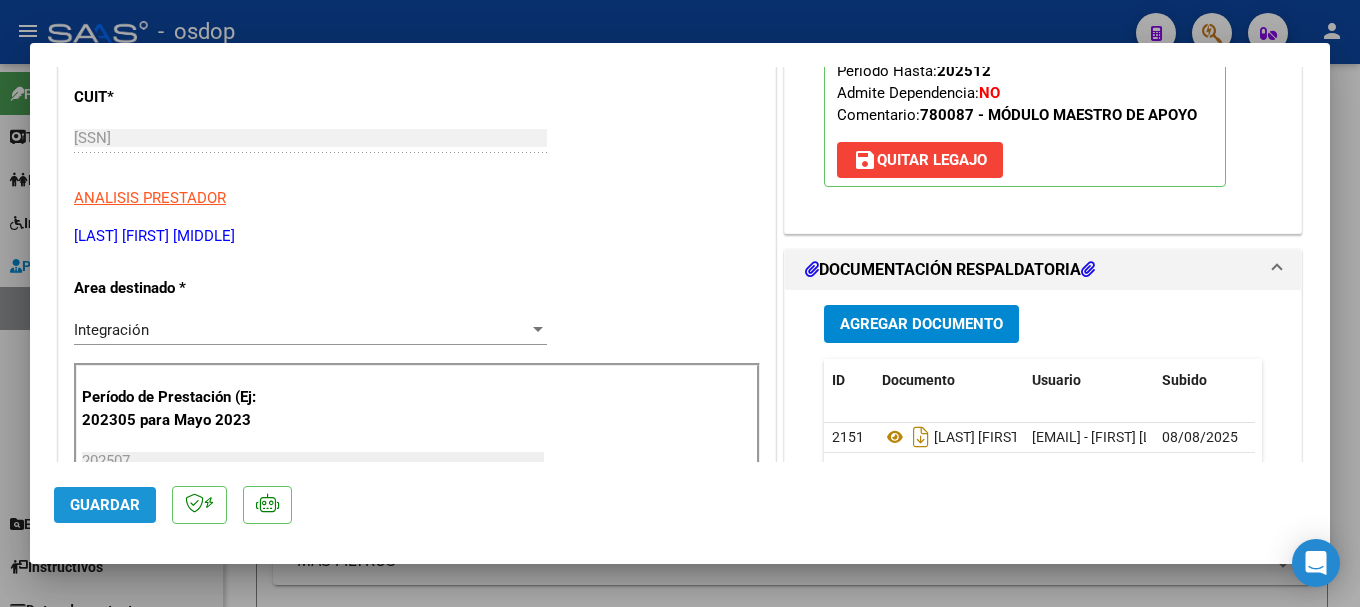 click on "Guardar" 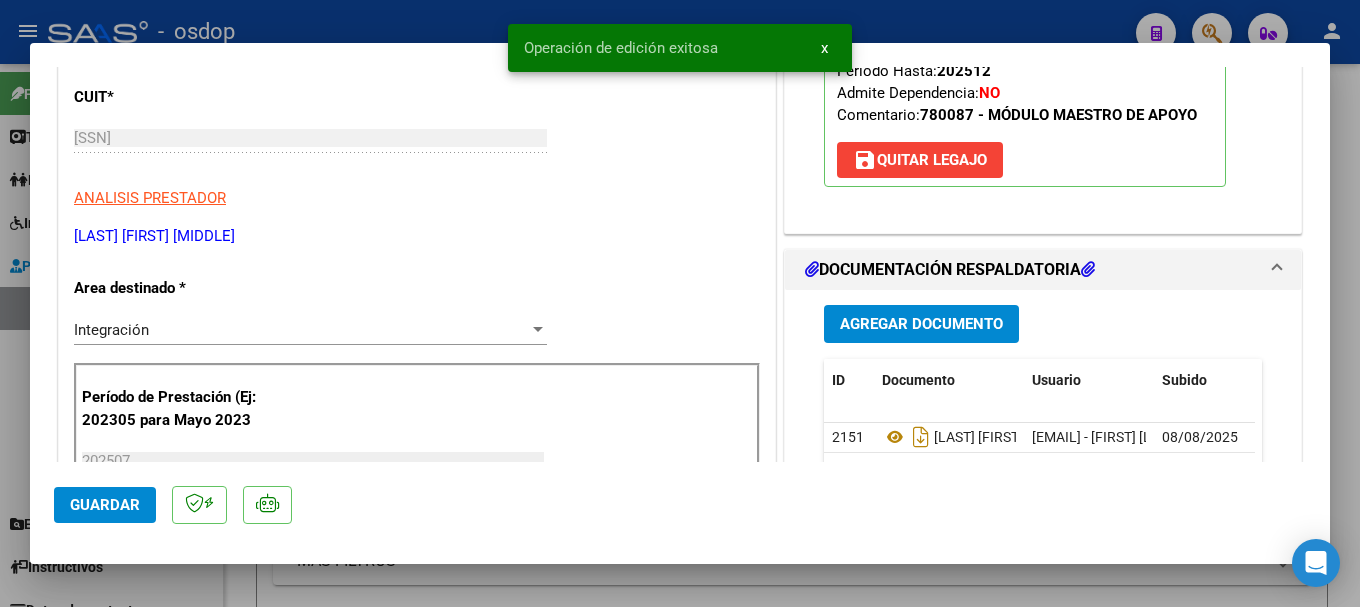 click at bounding box center [680, 303] 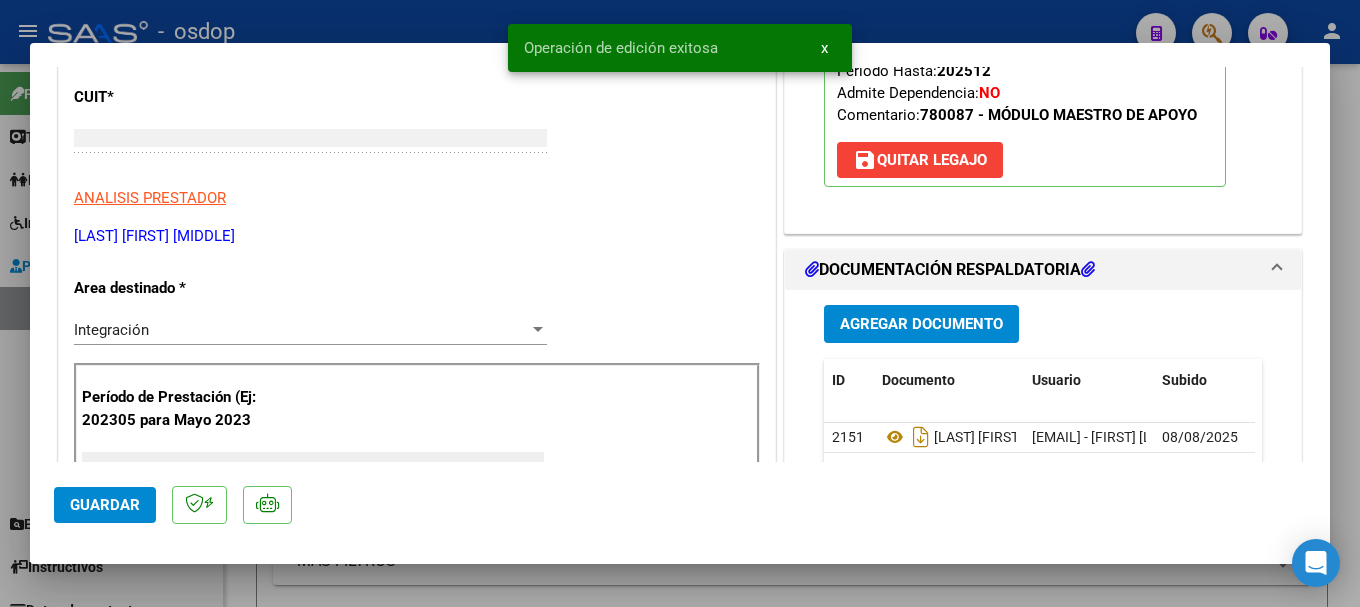 scroll, scrollTop: 239, scrollLeft: 0, axis: vertical 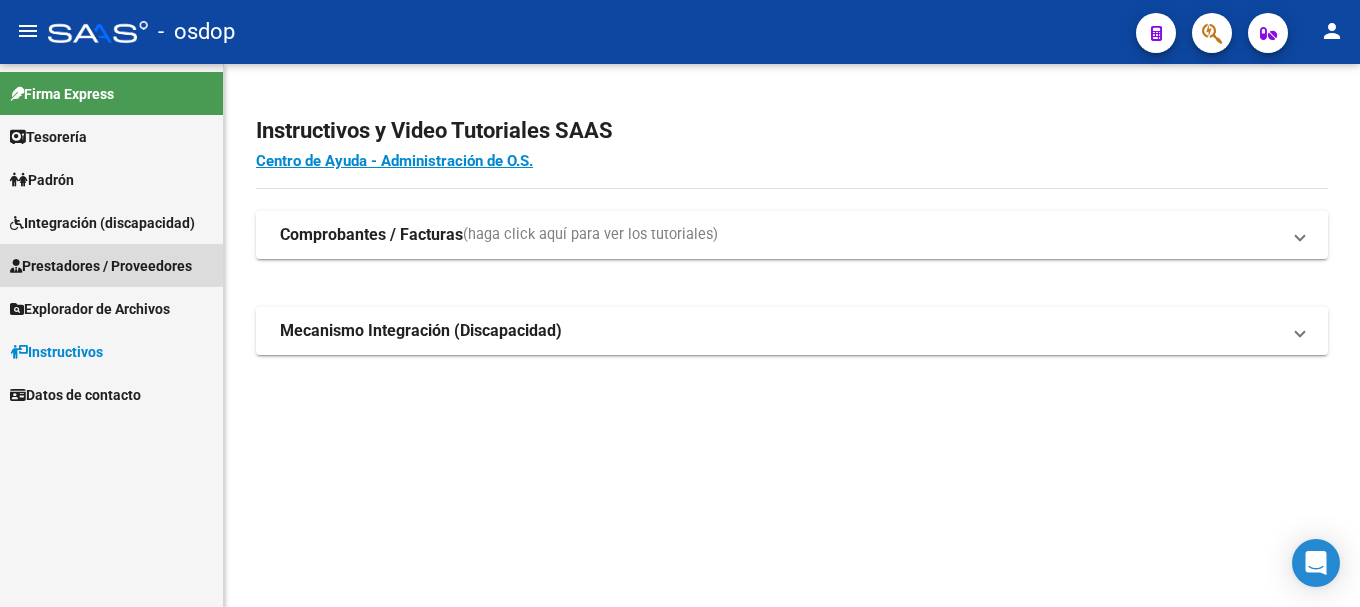 click on "Prestadores / Proveedores" at bounding box center (101, 266) 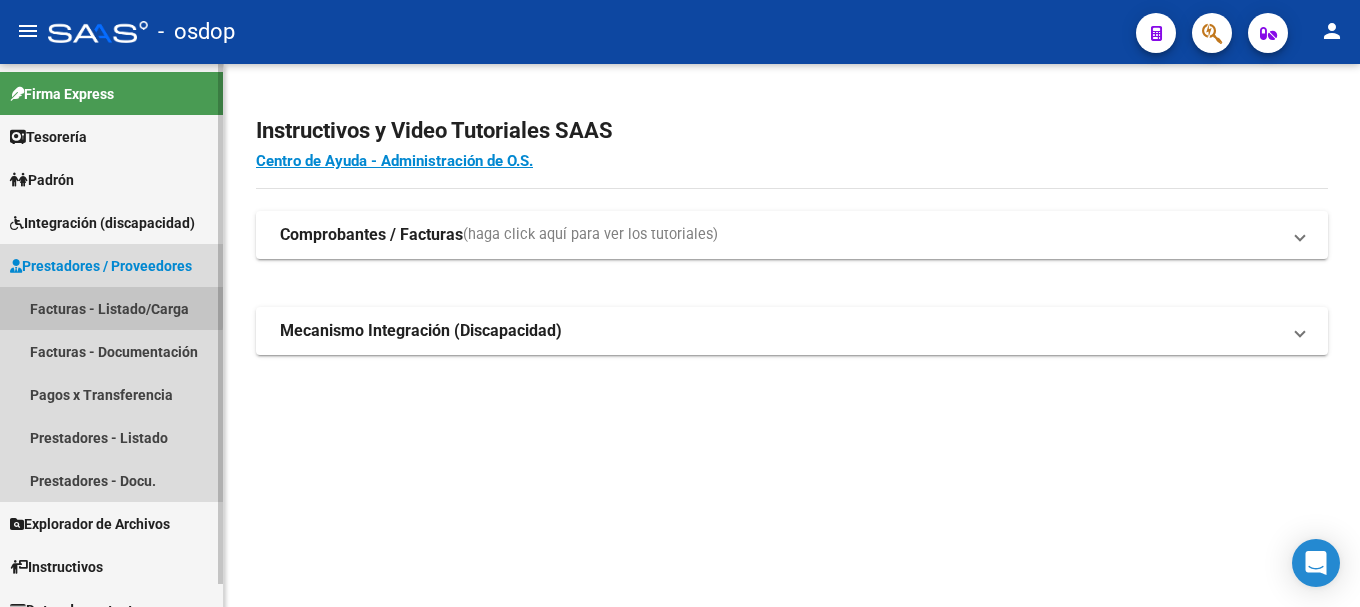 click on "Facturas - Listado/Carga" at bounding box center (111, 308) 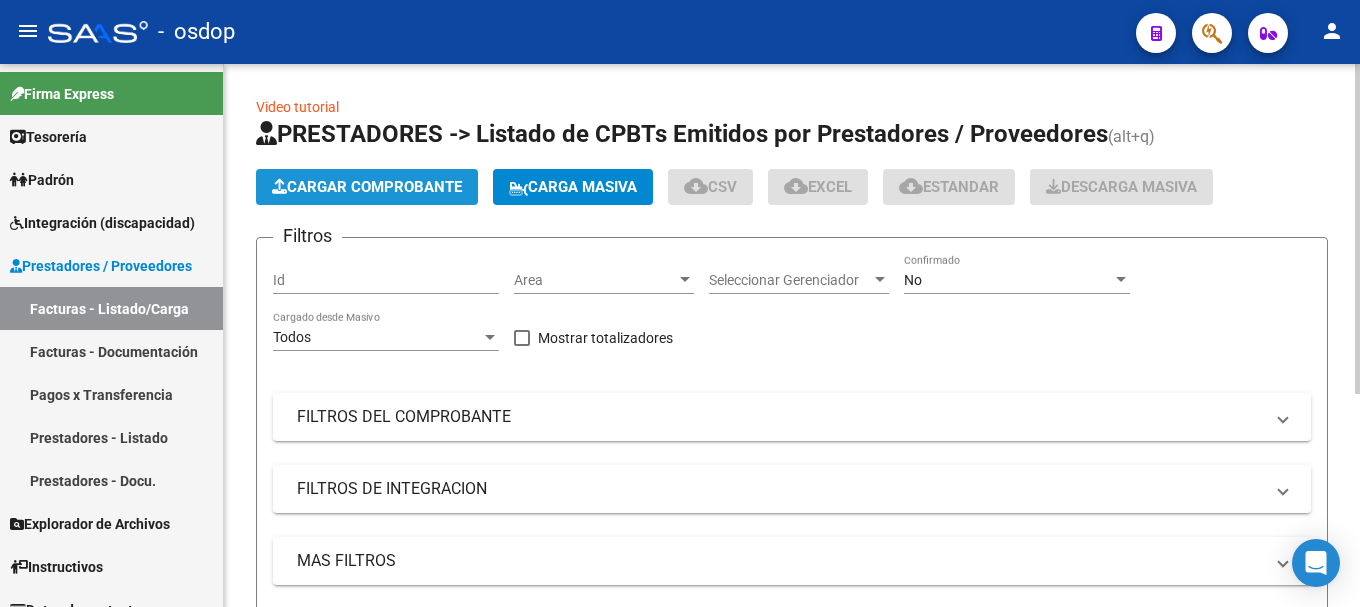 click on "Cargar Comprobante" 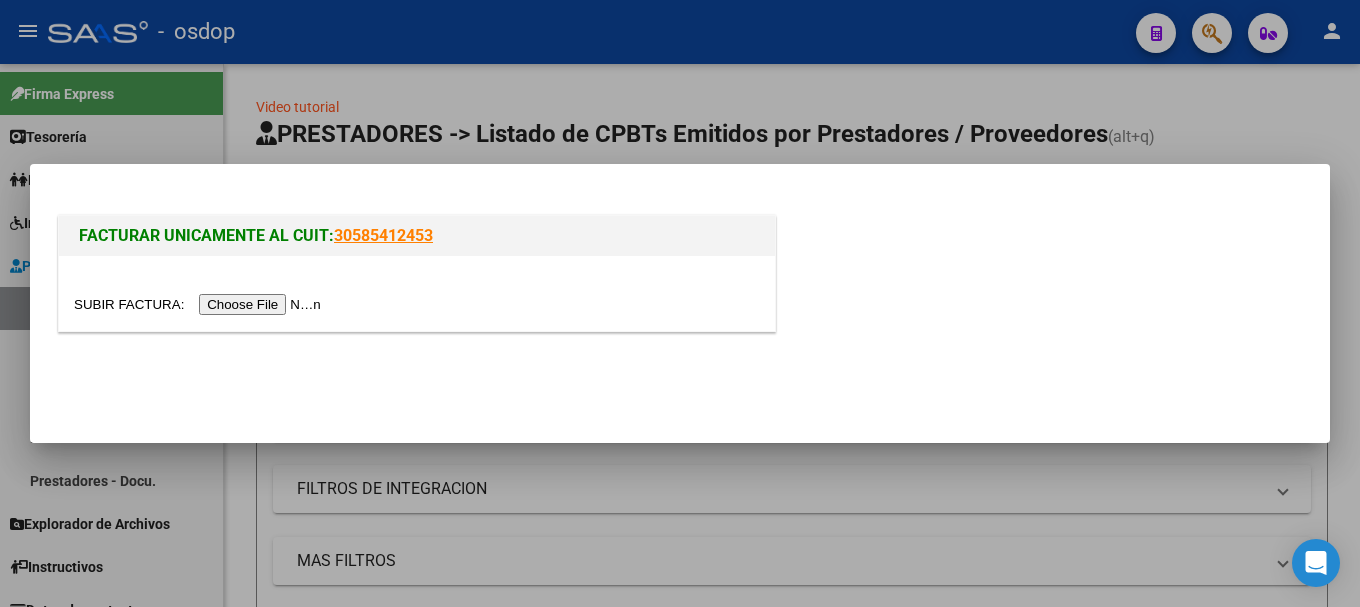click at bounding box center (200, 304) 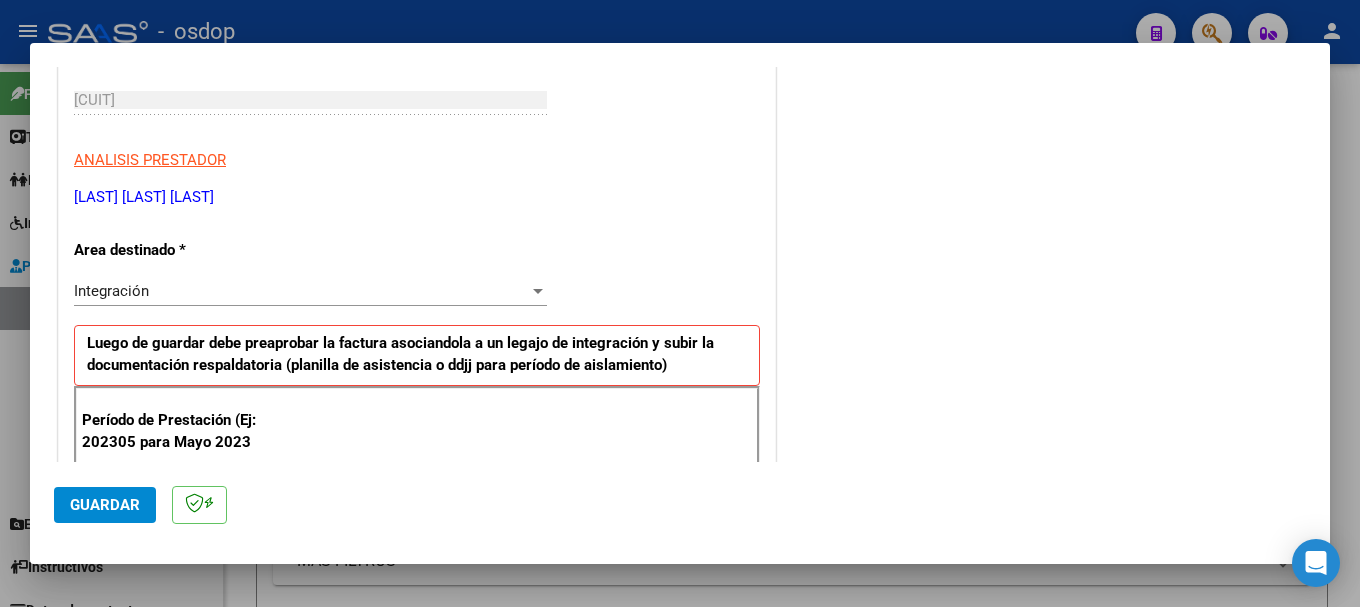 scroll, scrollTop: 400, scrollLeft: 0, axis: vertical 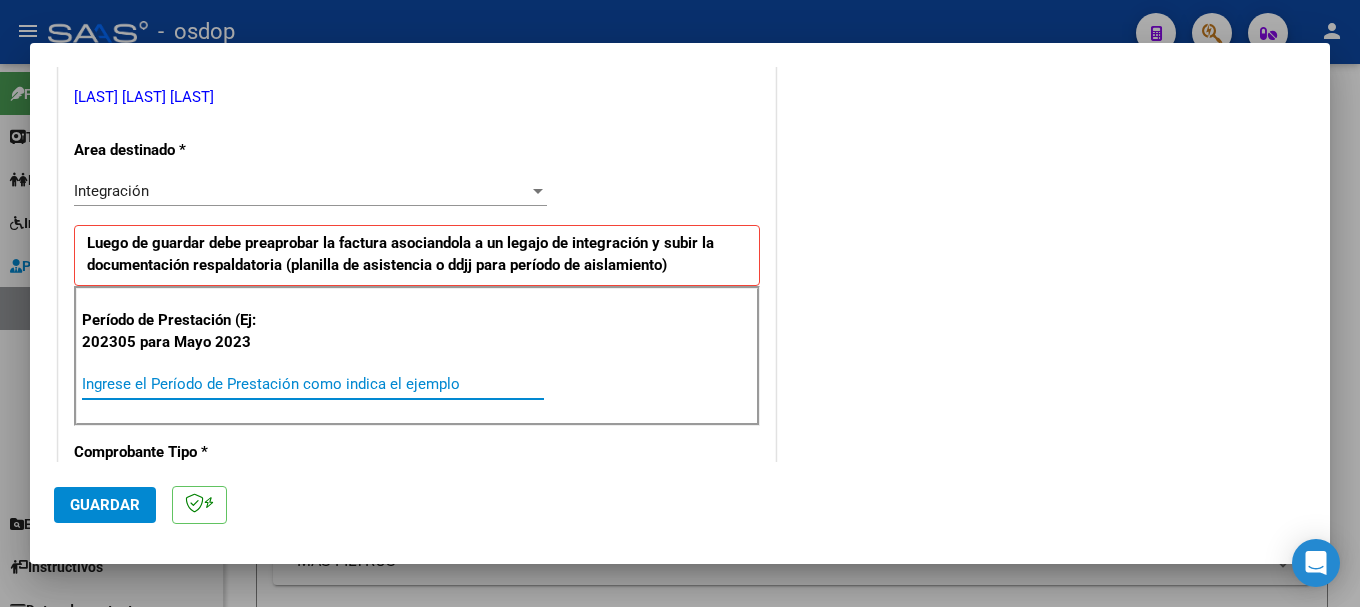 click on "Ingrese el Período de Prestación como indica el ejemplo" at bounding box center (313, 384) 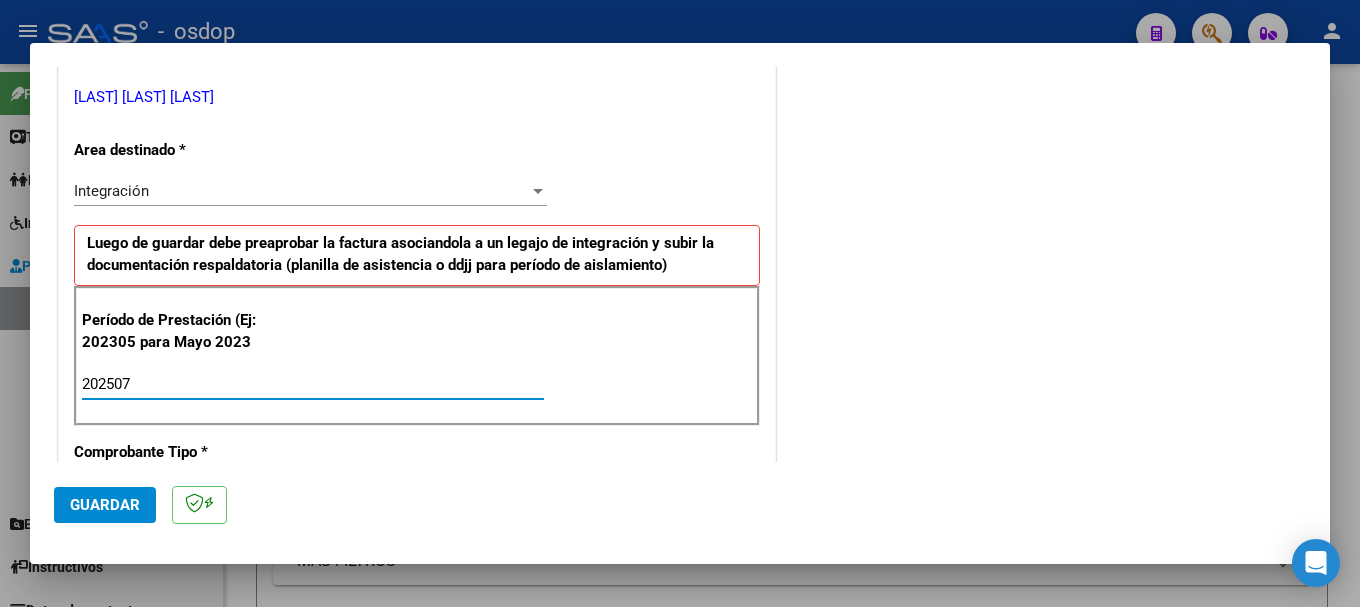 type on "202507" 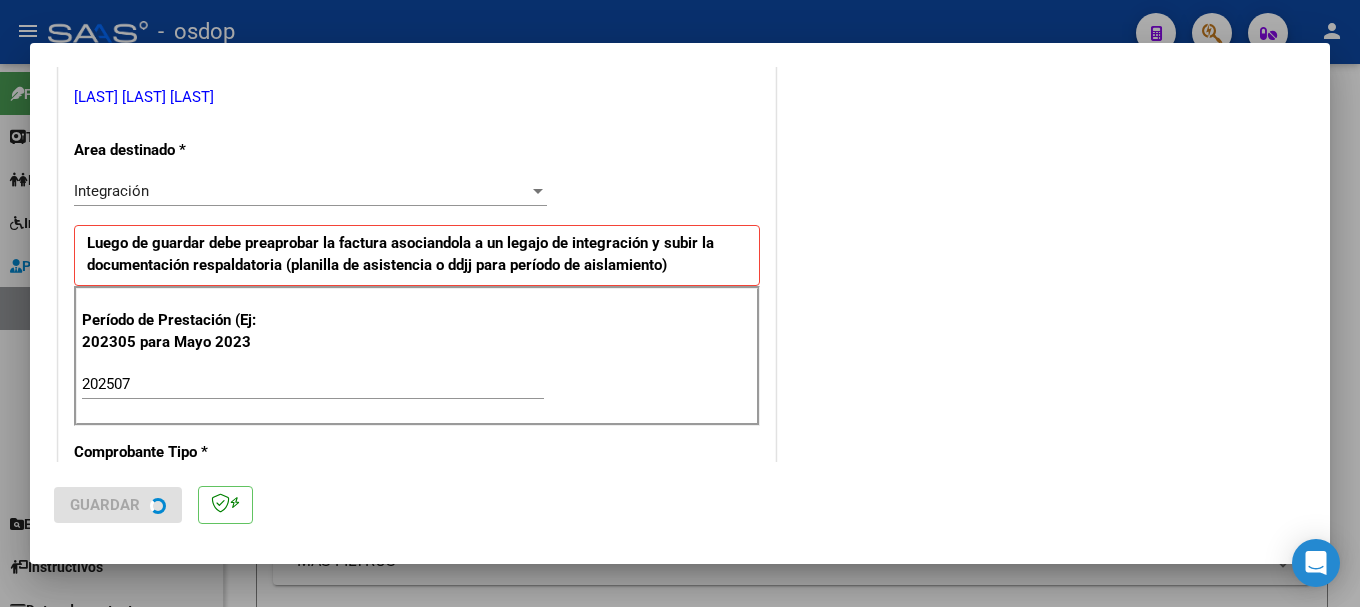 scroll, scrollTop: 0, scrollLeft: 0, axis: both 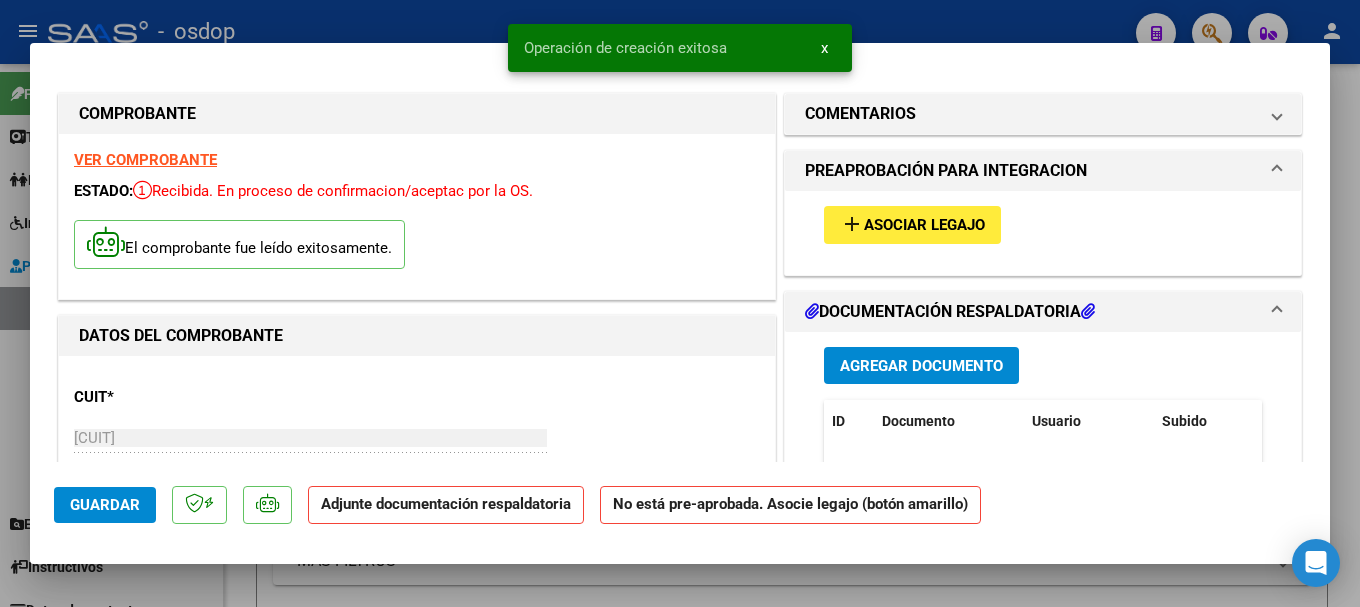 click on "Agregar Documento" at bounding box center (921, 366) 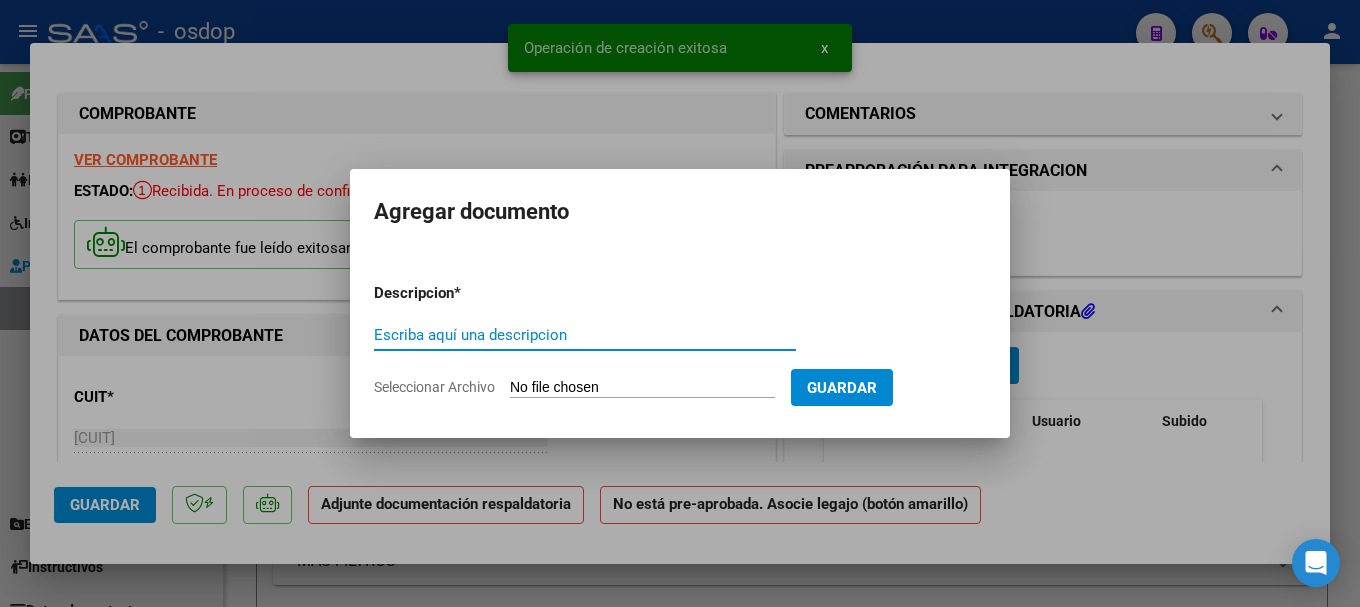 paste on "[LAST] [FIRST] [NUMBER]" 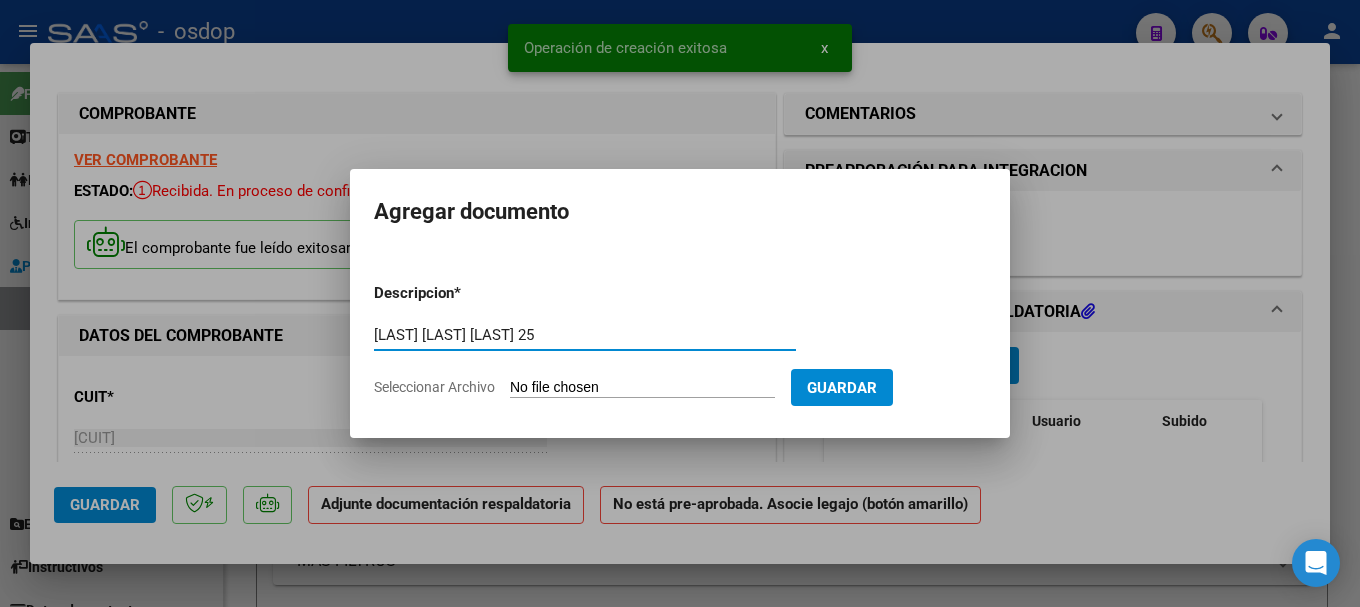 drag, startPoint x: 592, startPoint y: 336, endPoint x: 48, endPoint y: 274, distance: 547.52167 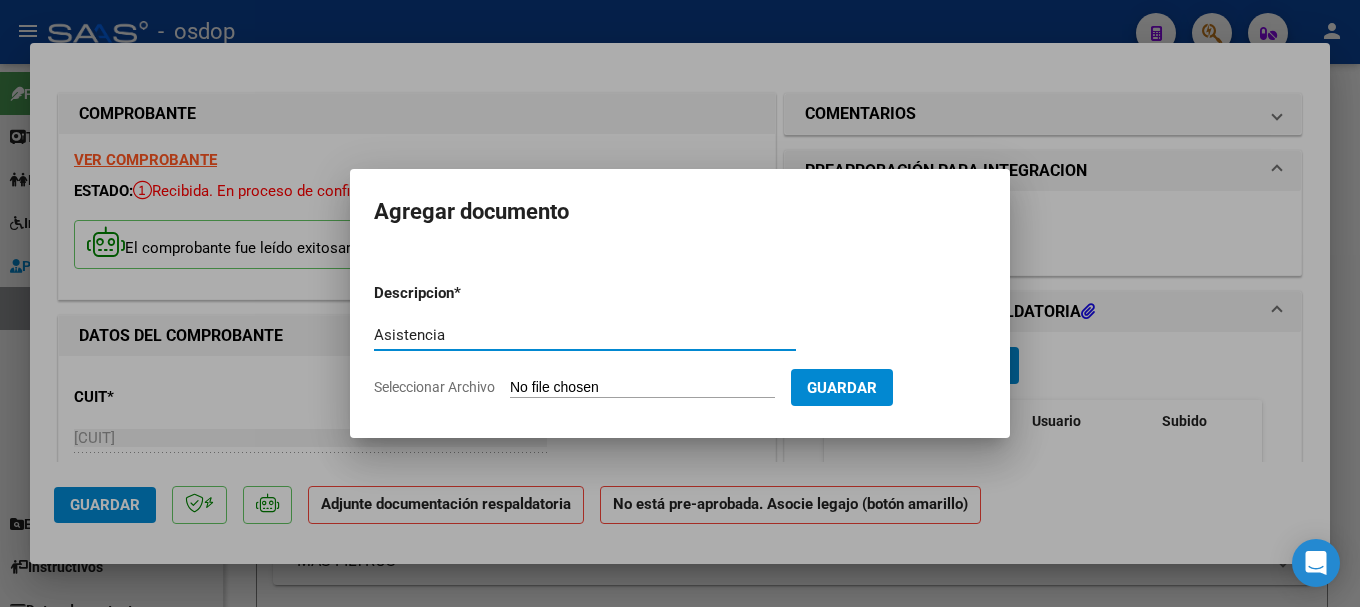 type on "Asistencia" 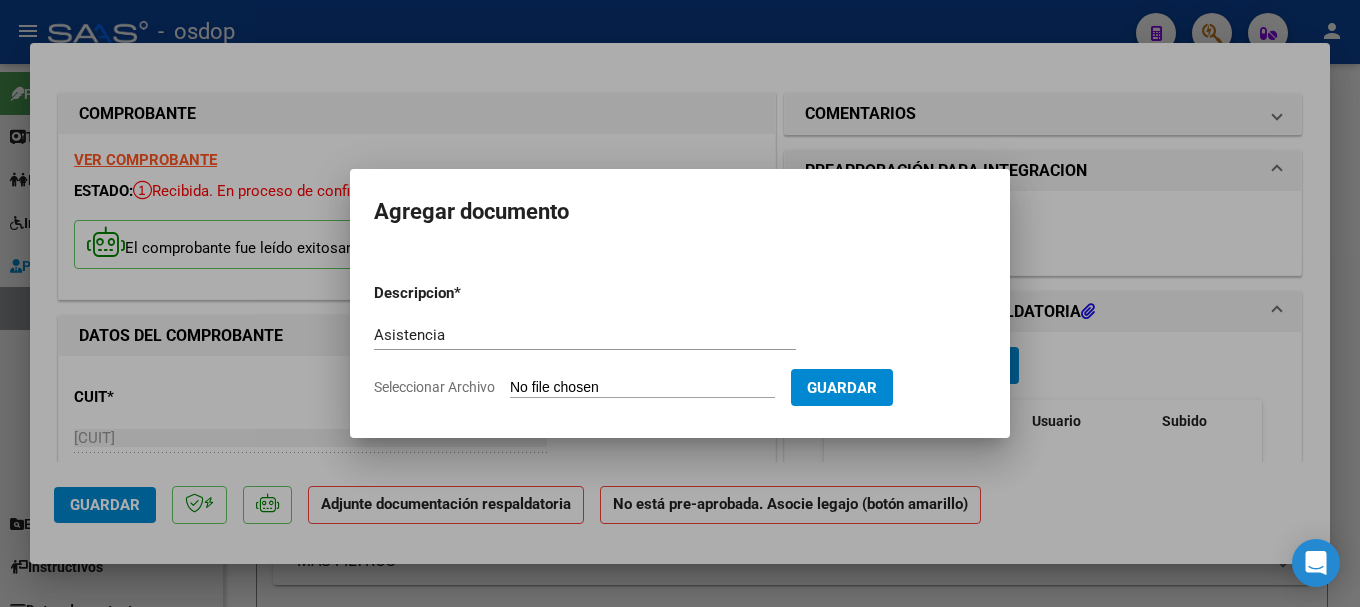 type on "C:\fakepath\Sawczyk Medina Julio 25.pdf" 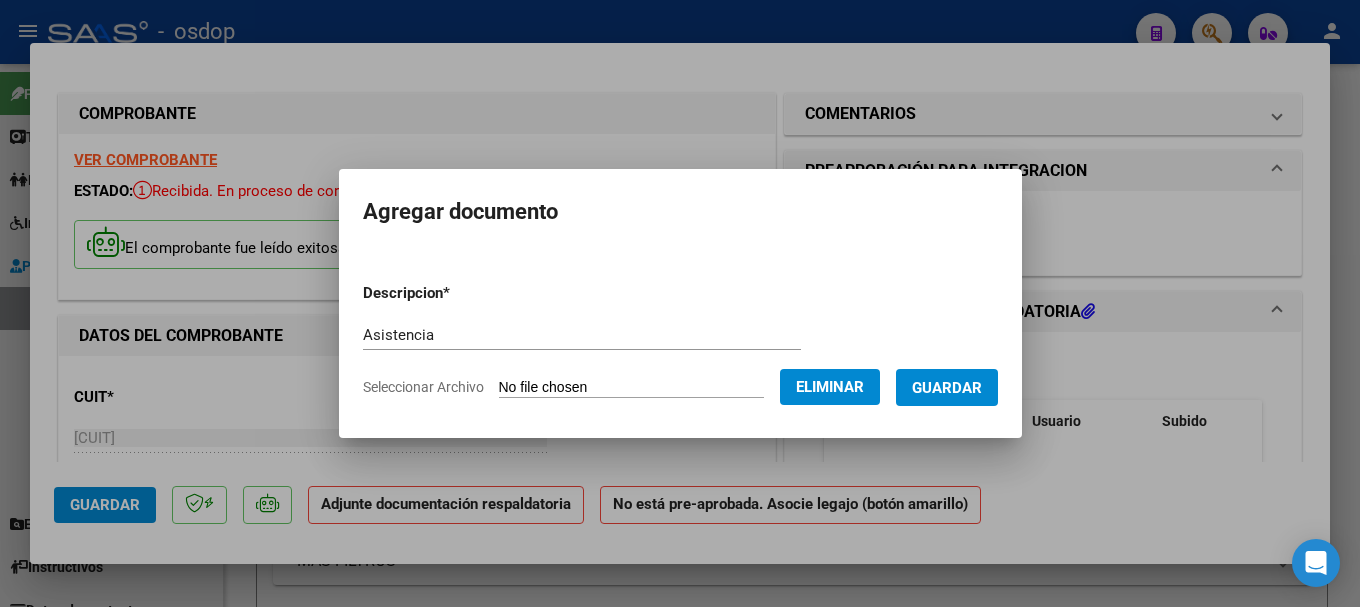 click on "Descripcion  *   Asistencia Escriba aquí una descripcion  Seleccionar Archivo Eliminar Guardar" at bounding box center [680, 340] 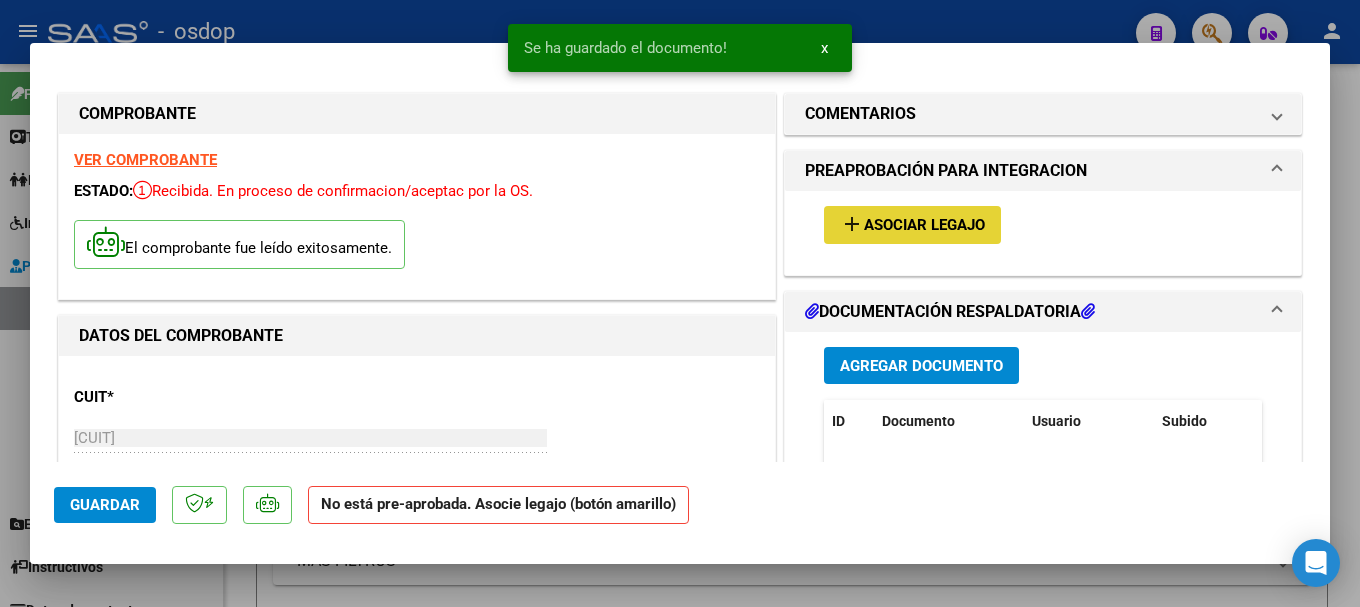 click on "add Asociar Legajo" at bounding box center [912, 224] 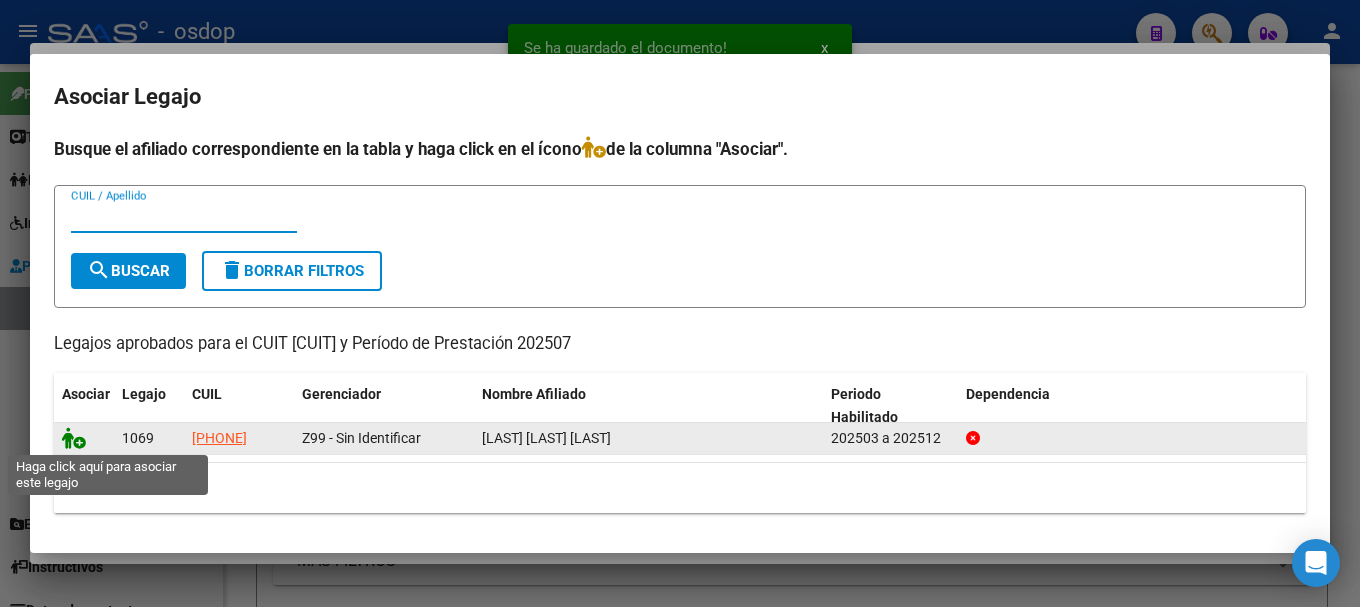click 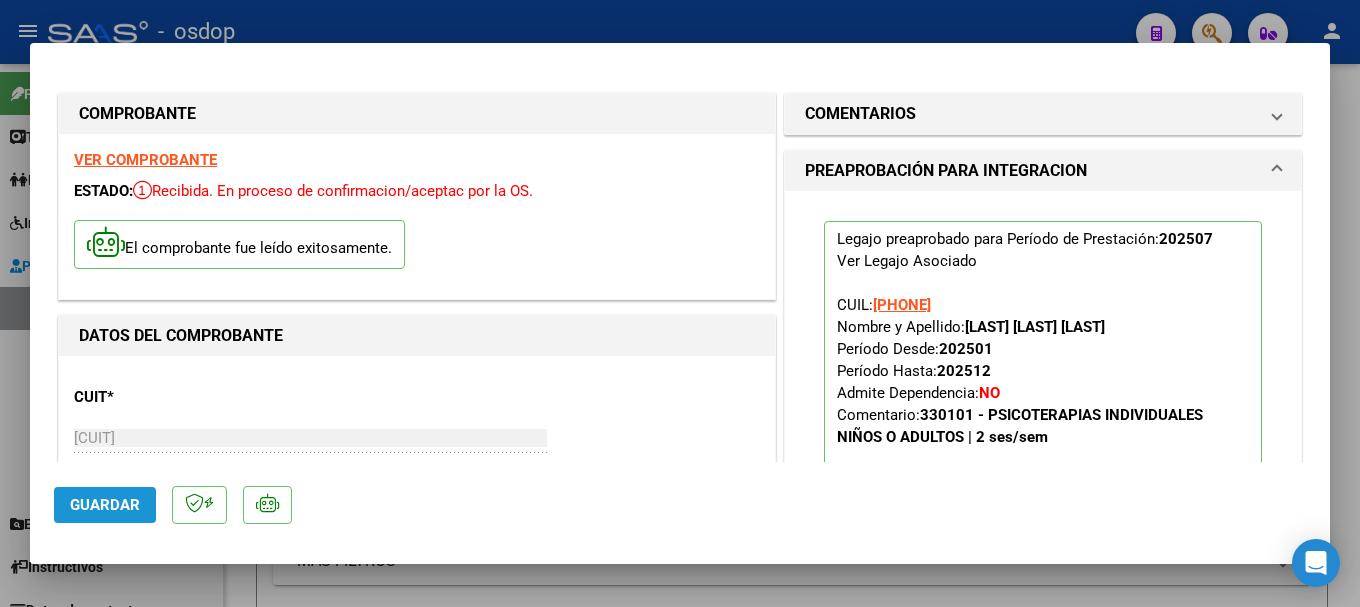 click on "Guardar" 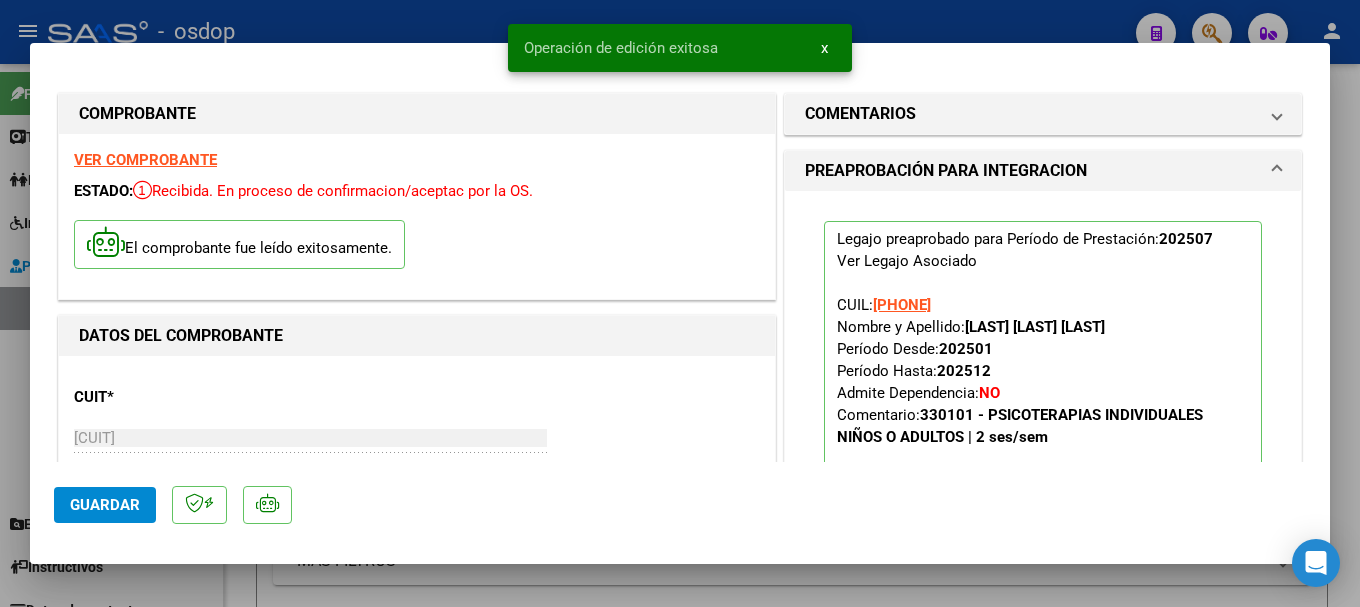 click at bounding box center (680, 303) 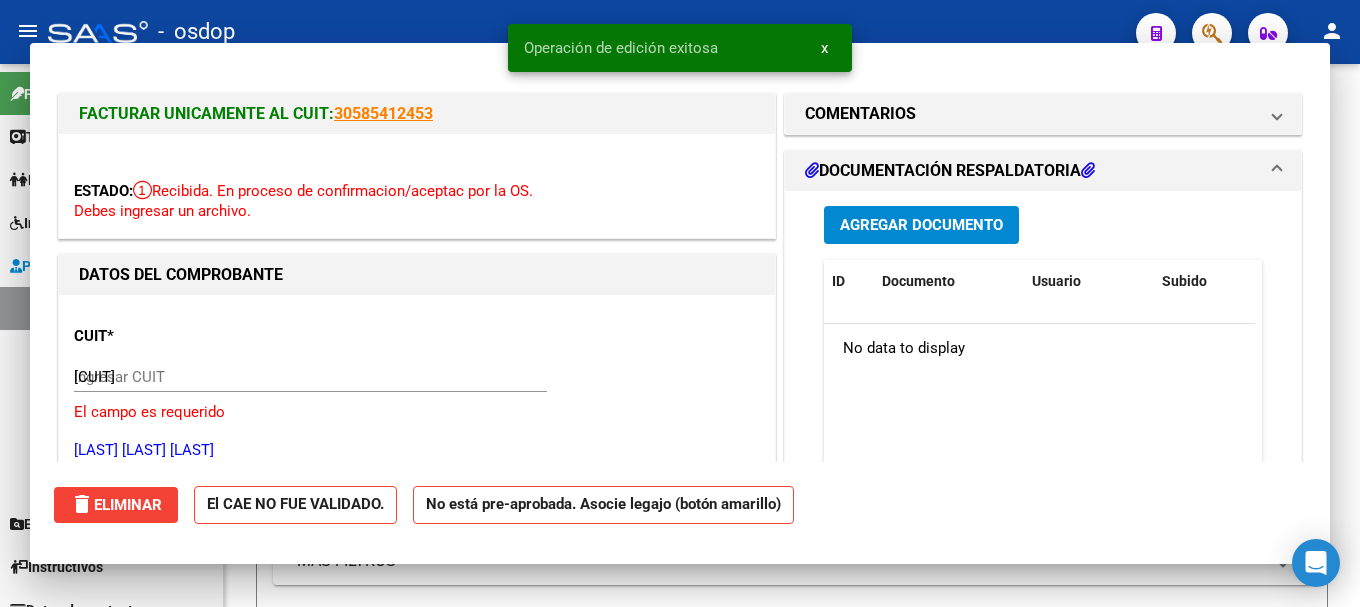 type 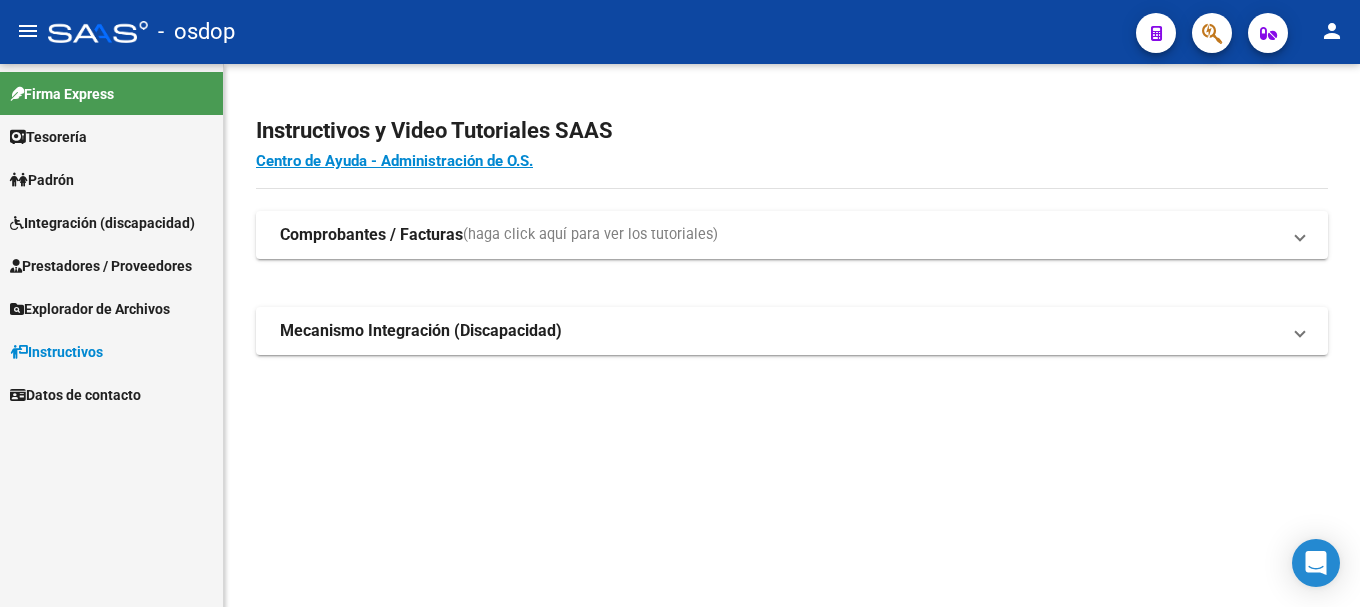 scroll, scrollTop: 0, scrollLeft: 0, axis: both 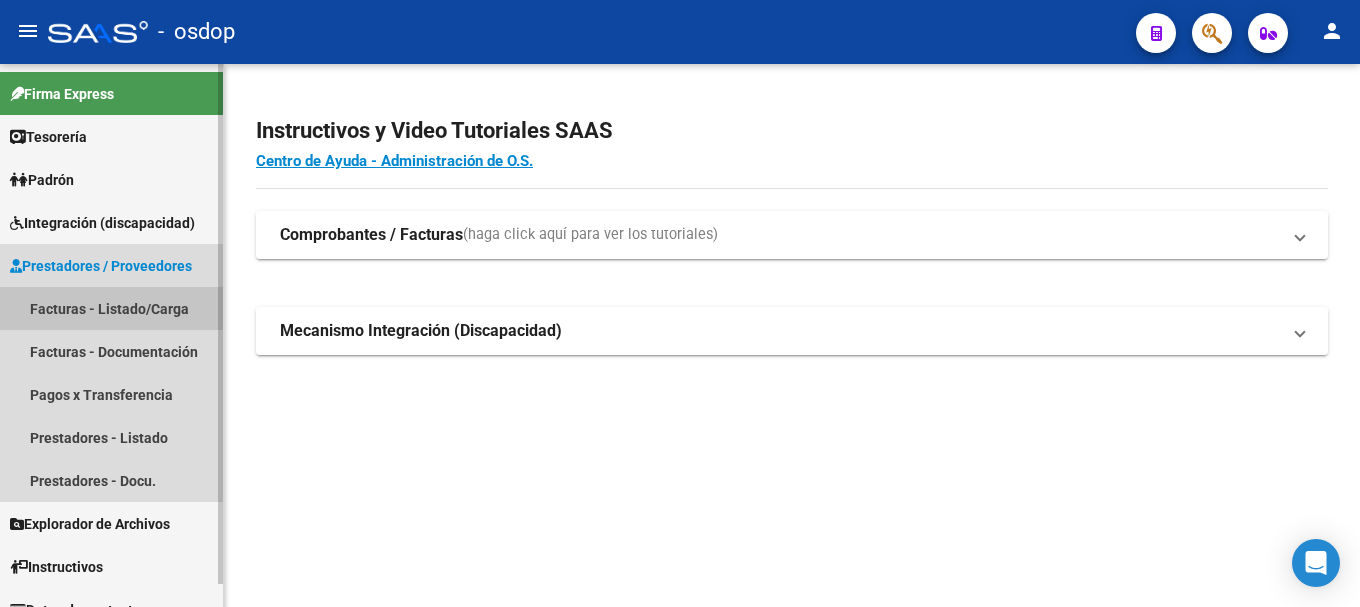 click on "Facturas - Listado/Carga" at bounding box center [111, 308] 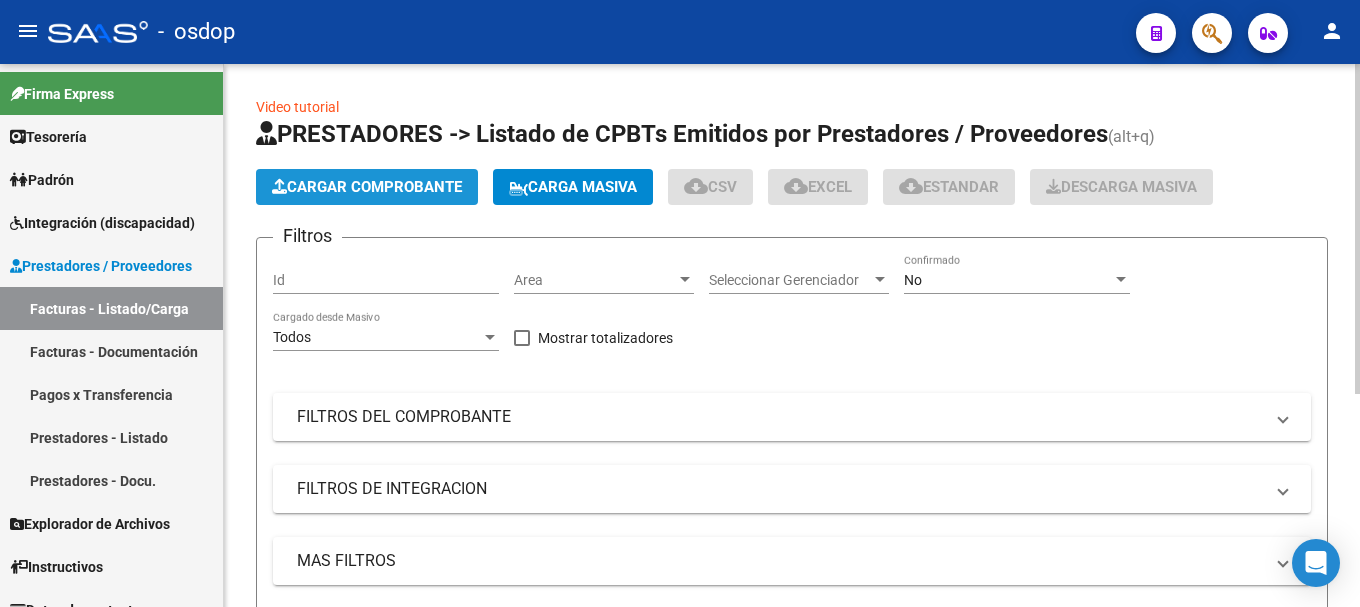 click on "Cargar Comprobante" 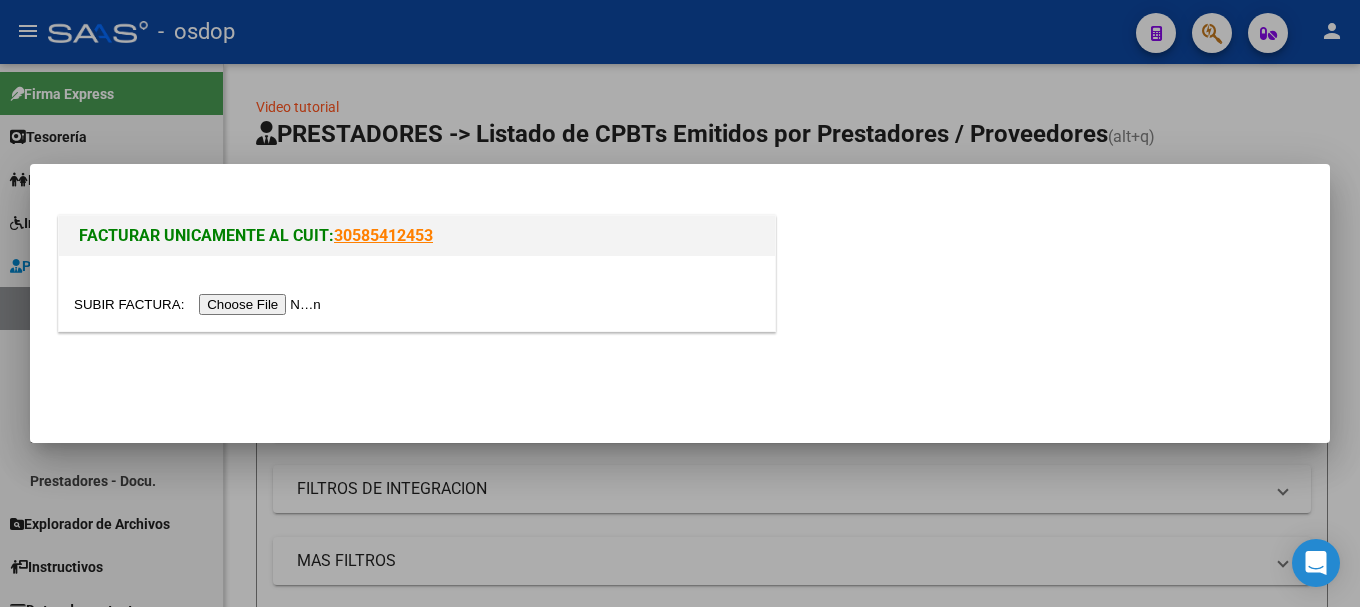 click at bounding box center [200, 304] 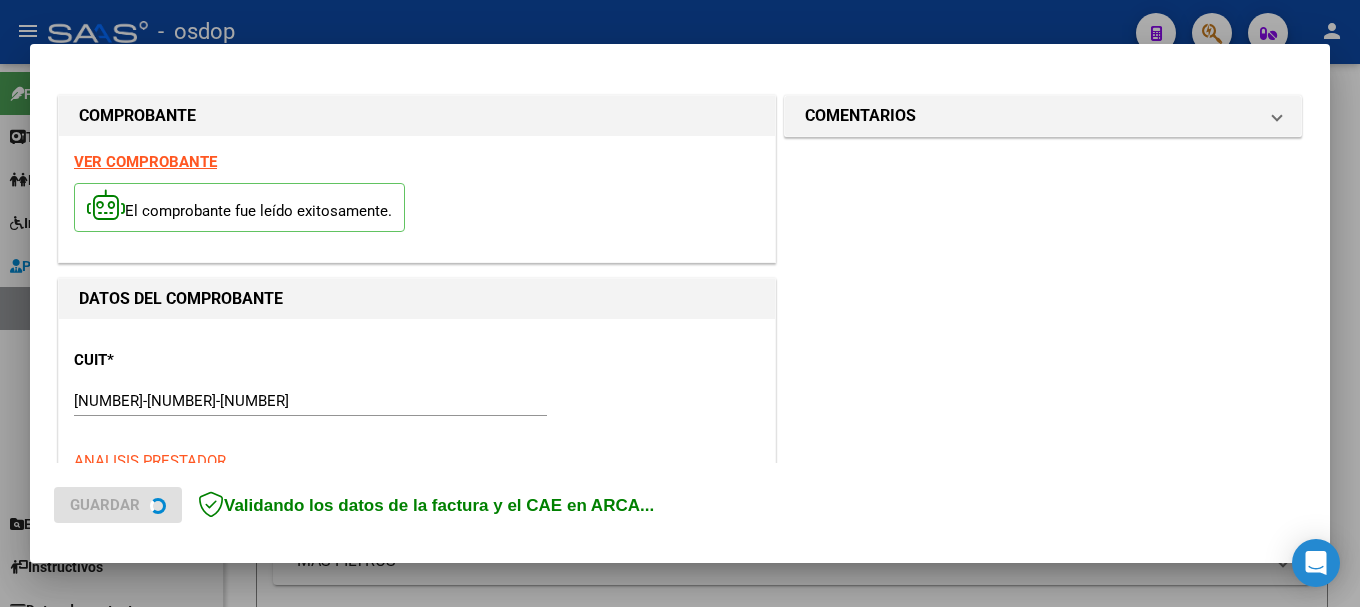 scroll, scrollTop: 600, scrollLeft: 0, axis: vertical 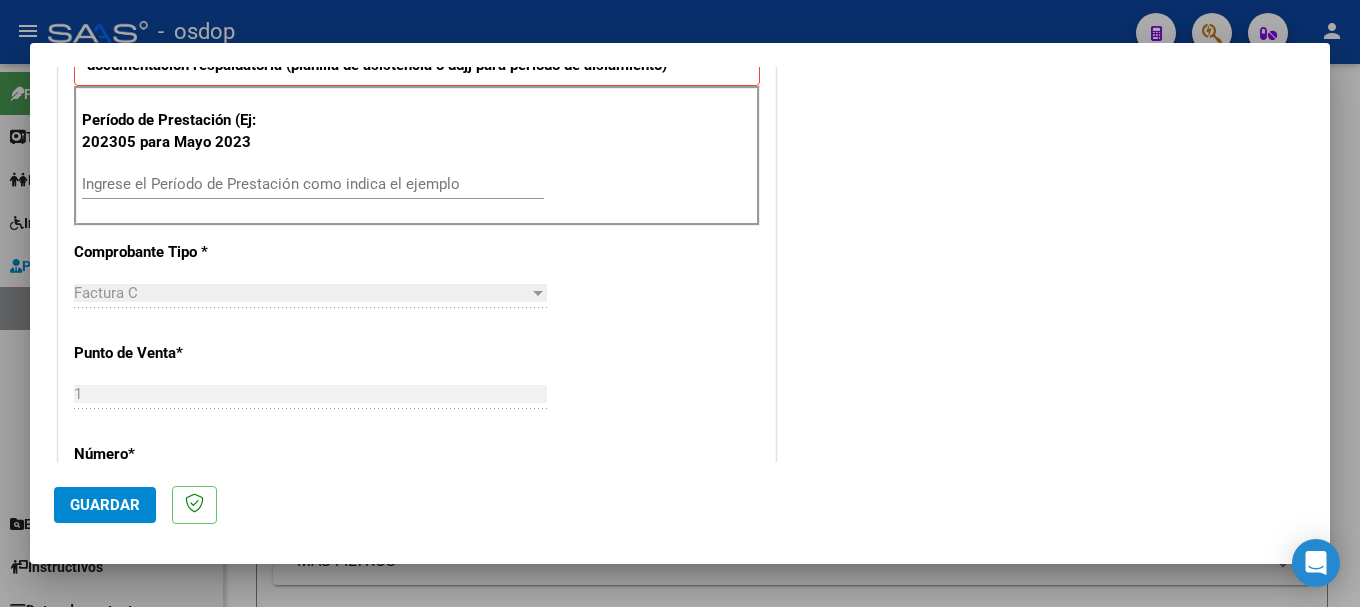 click on "Ingrese el Período de Prestación como indica el ejemplo" at bounding box center [313, 184] 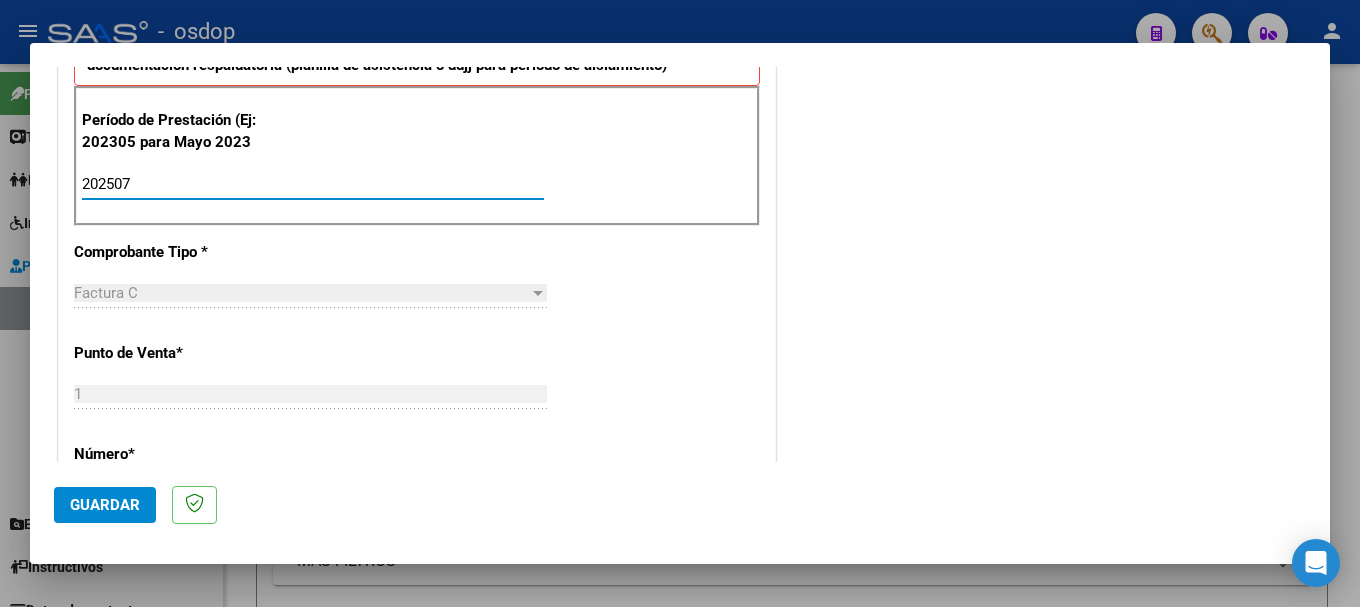 type on "202507" 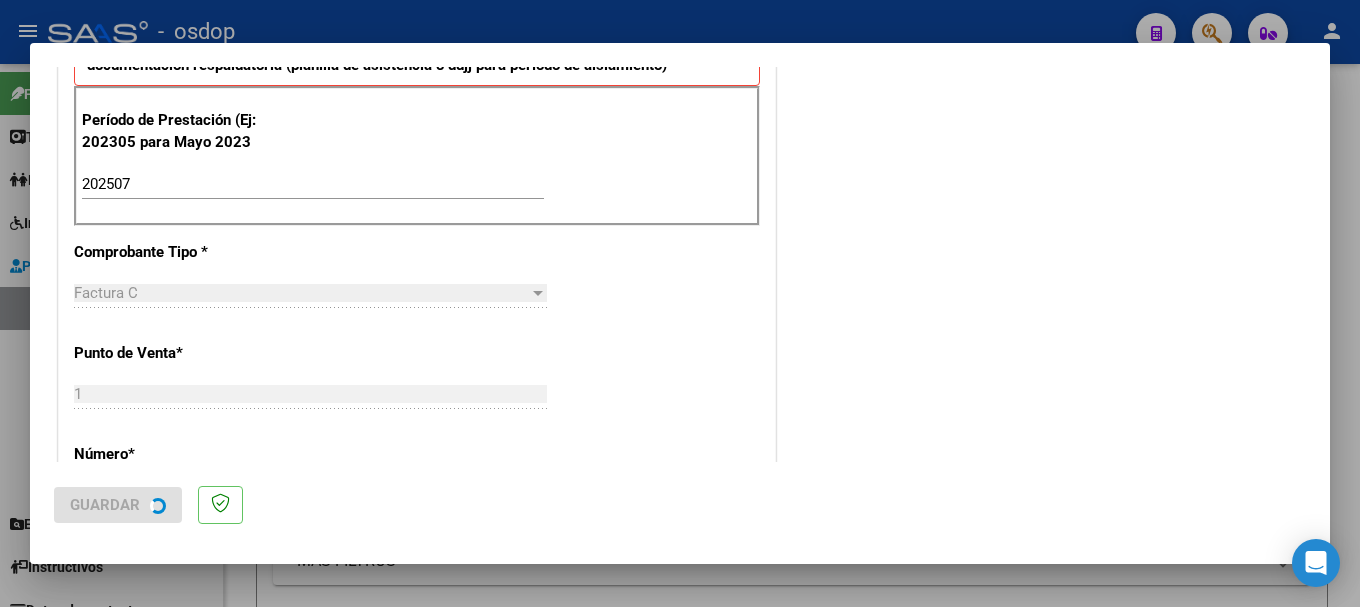 scroll, scrollTop: 0, scrollLeft: 0, axis: both 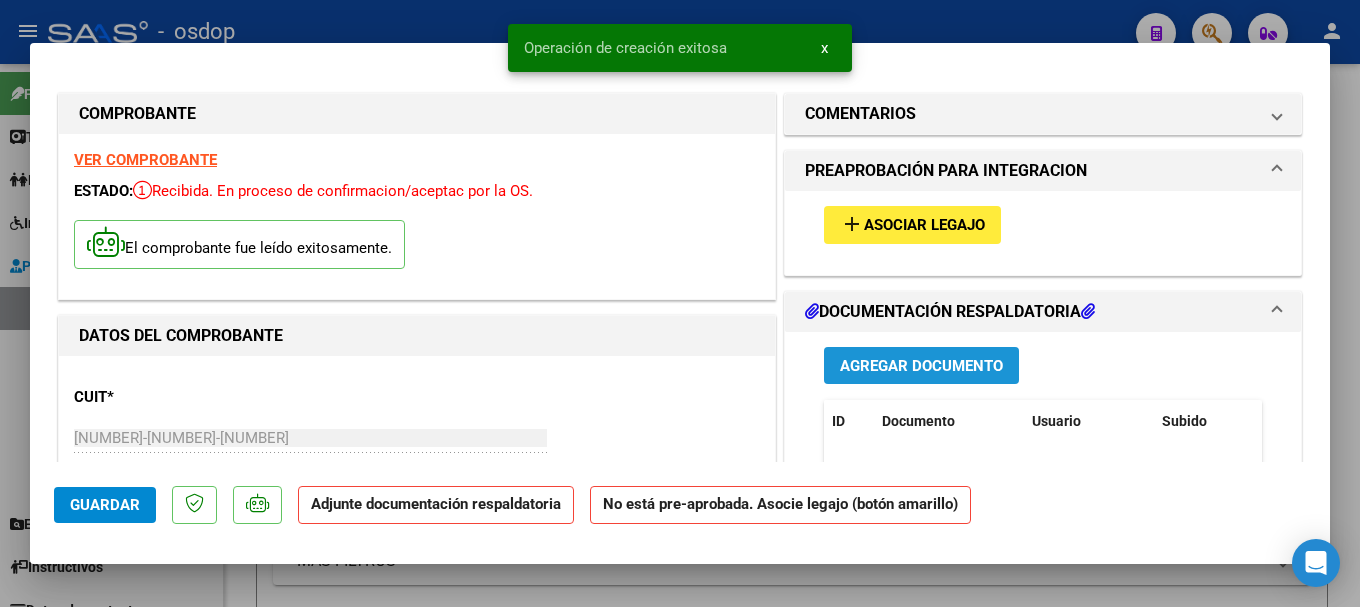 click on "Agregar Documento" at bounding box center (921, 366) 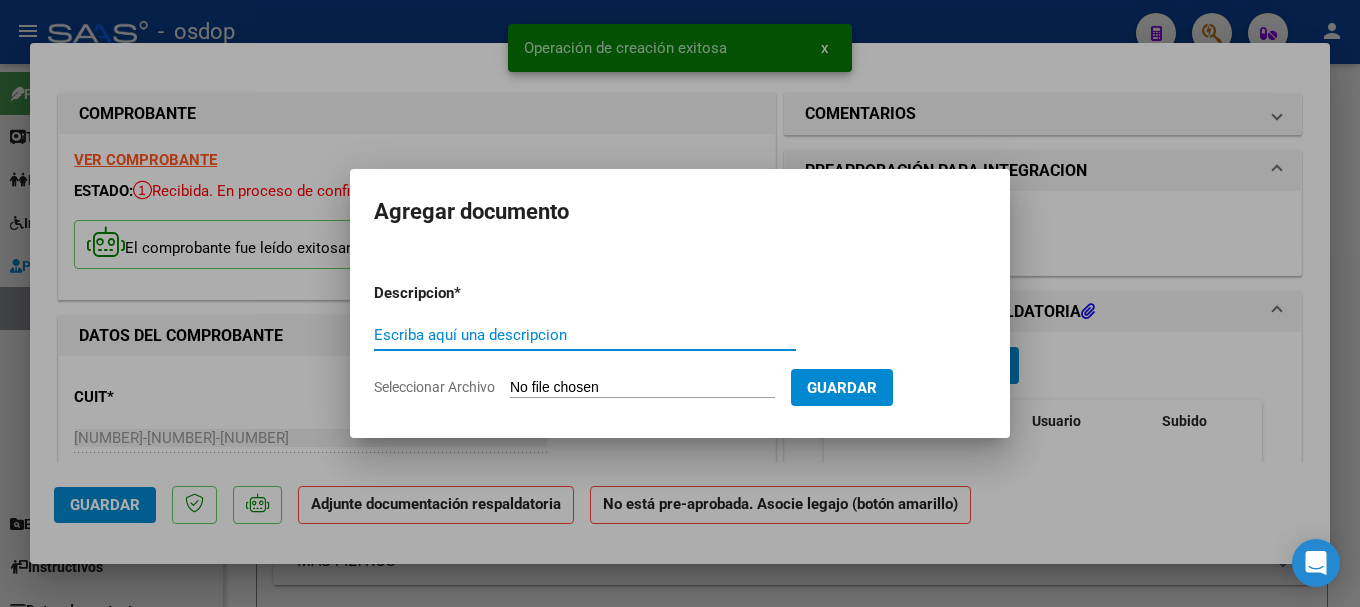 click on "Seleccionar Archivo" at bounding box center (642, 388) 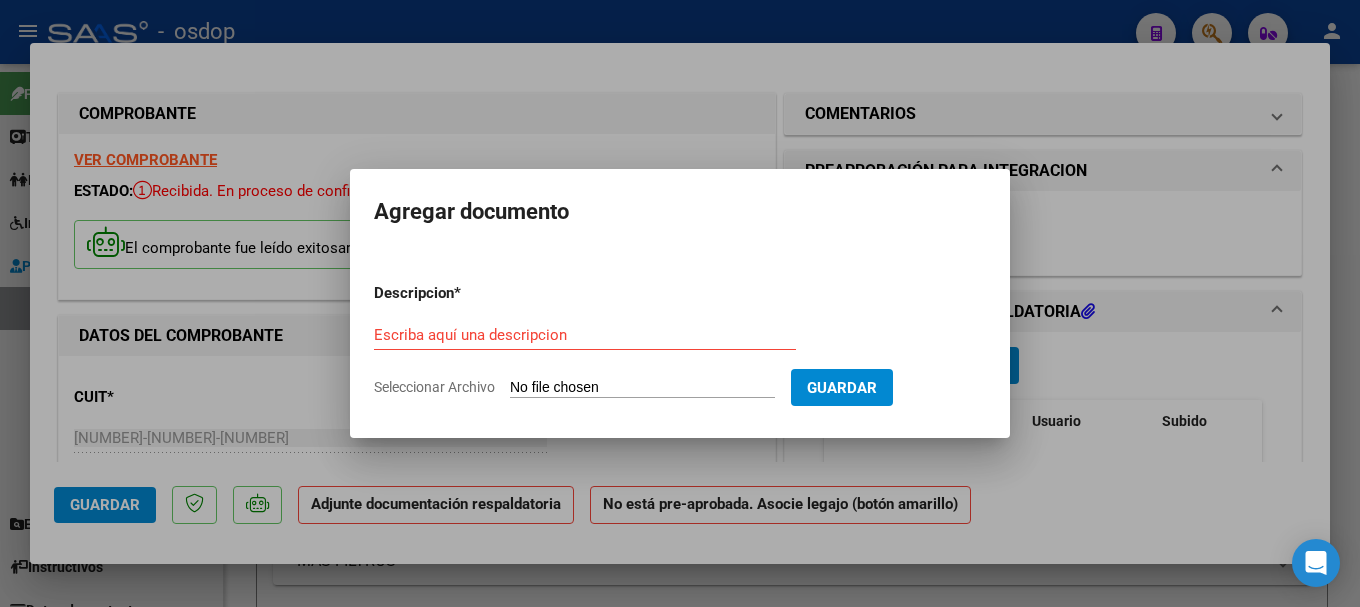 type on "C:\fakepath\Cemad Lafuentes Julio 25.pdf" 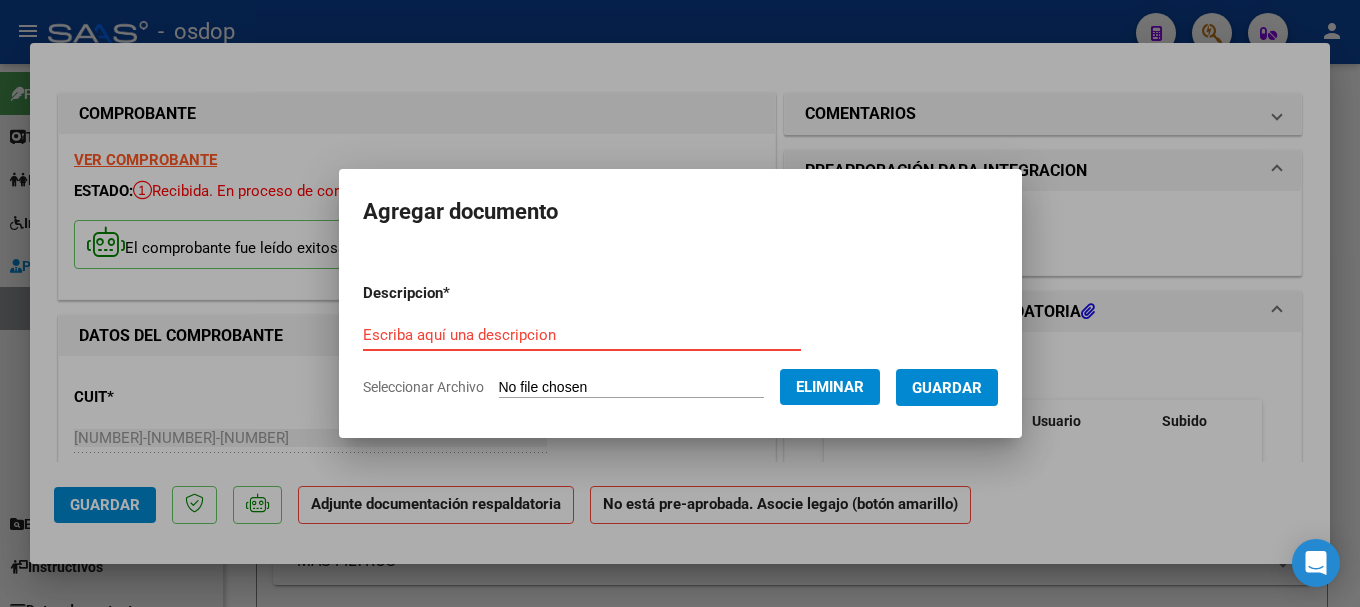 paste on "Cemad Lafuentes Julio 25" 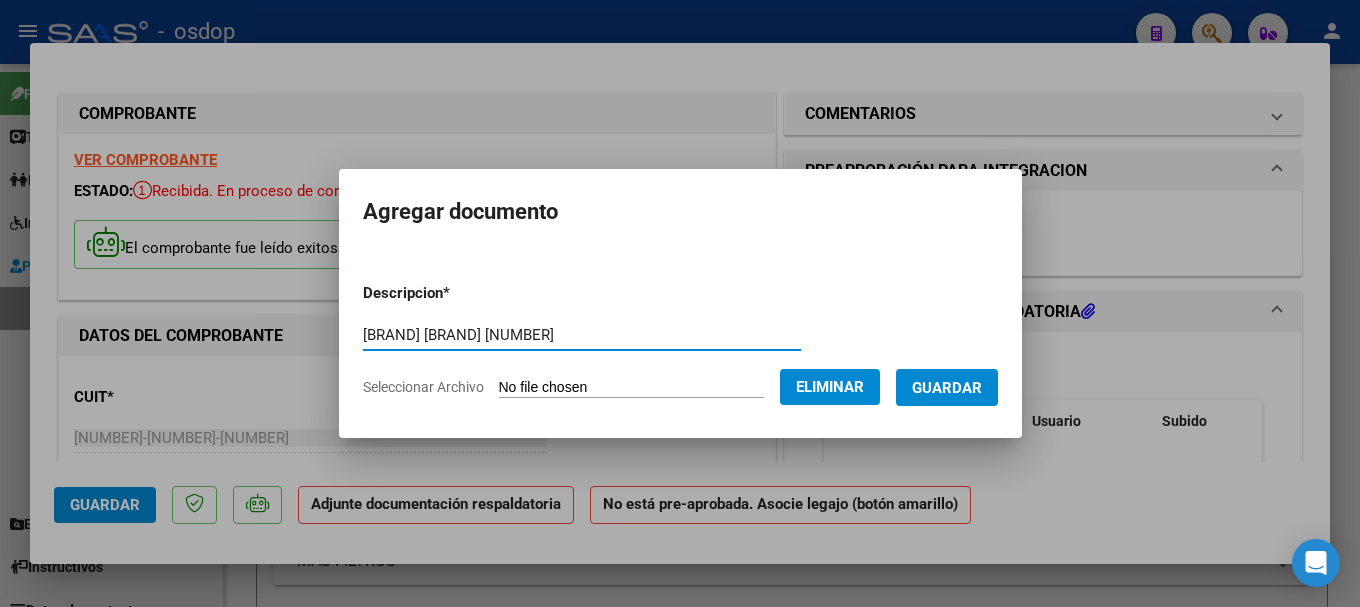 type on "Cemad Lafuentes Julio 25" 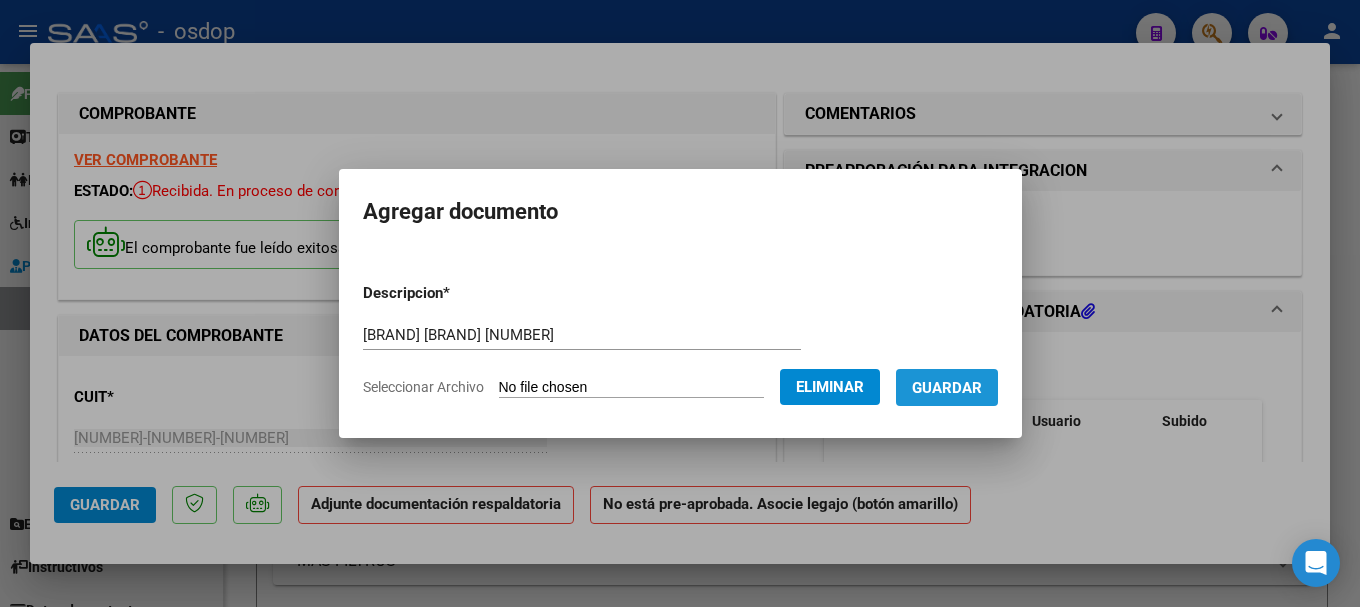 click on "Guardar" at bounding box center [947, 388] 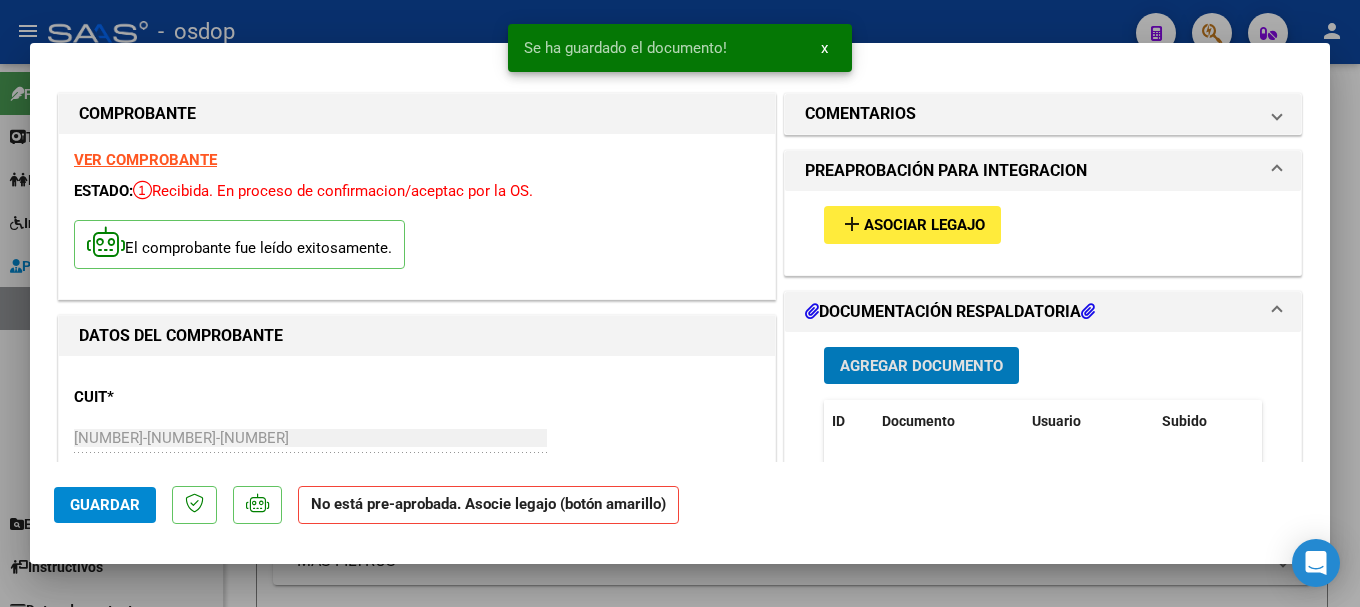 click on "add Asociar Legajo" at bounding box center [1043, 224] 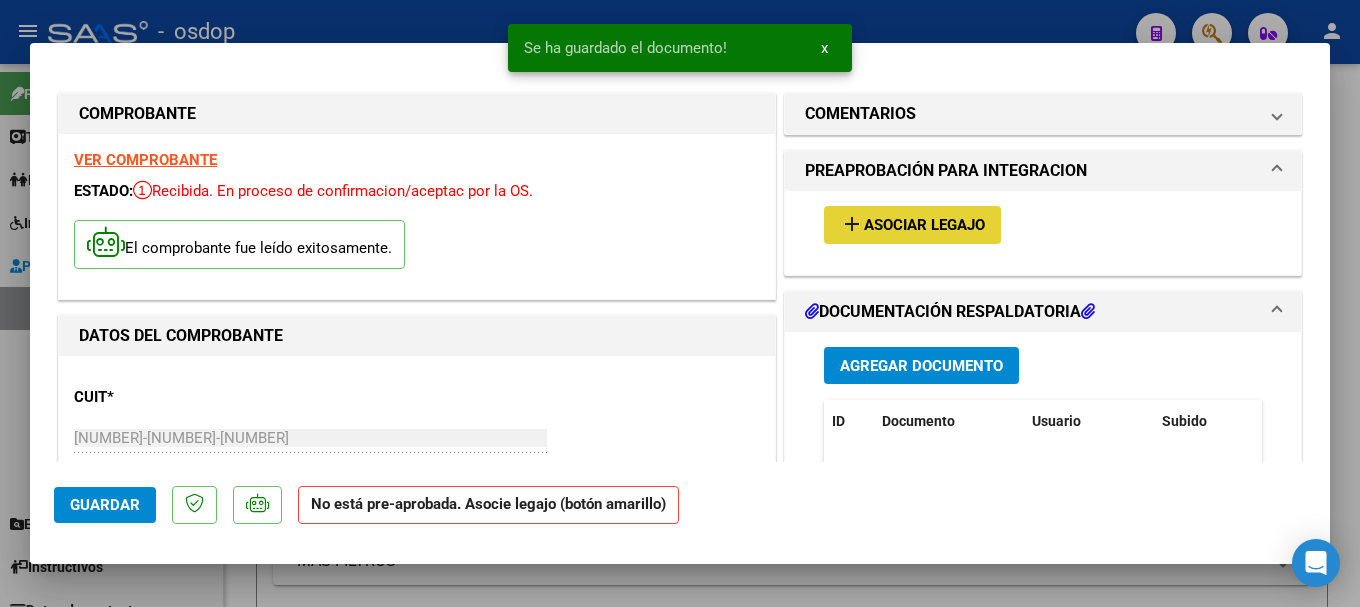 click on "add Asociar Legajo" at bounding box center (912, 224) 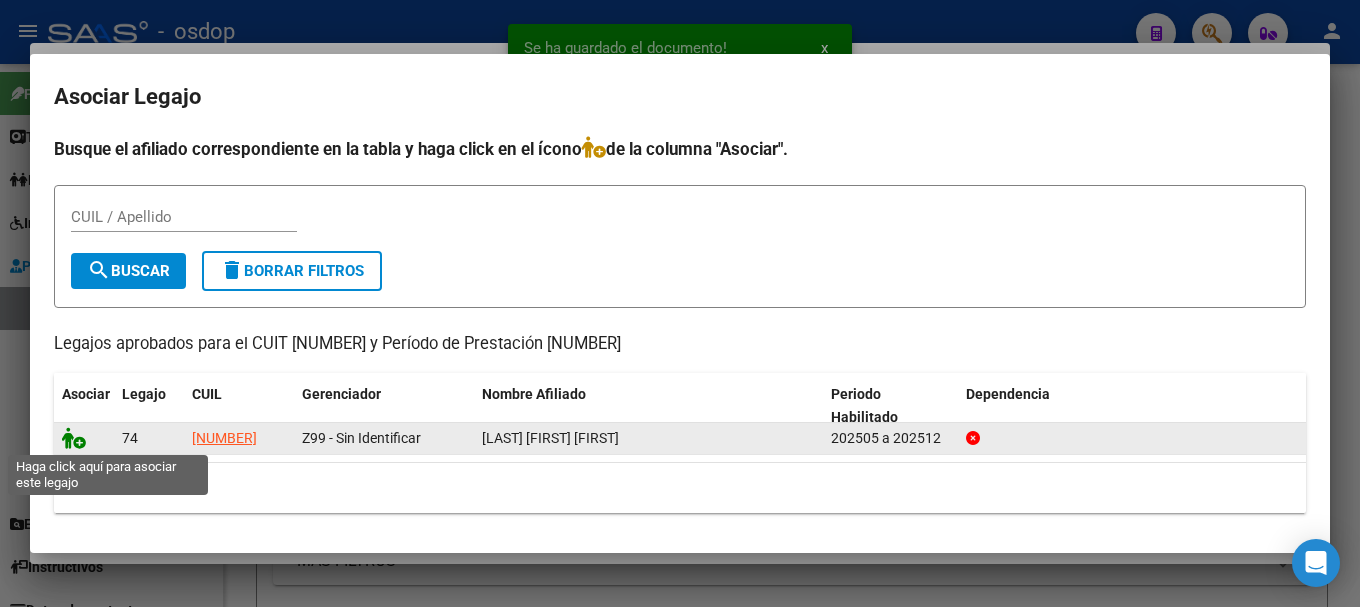 click 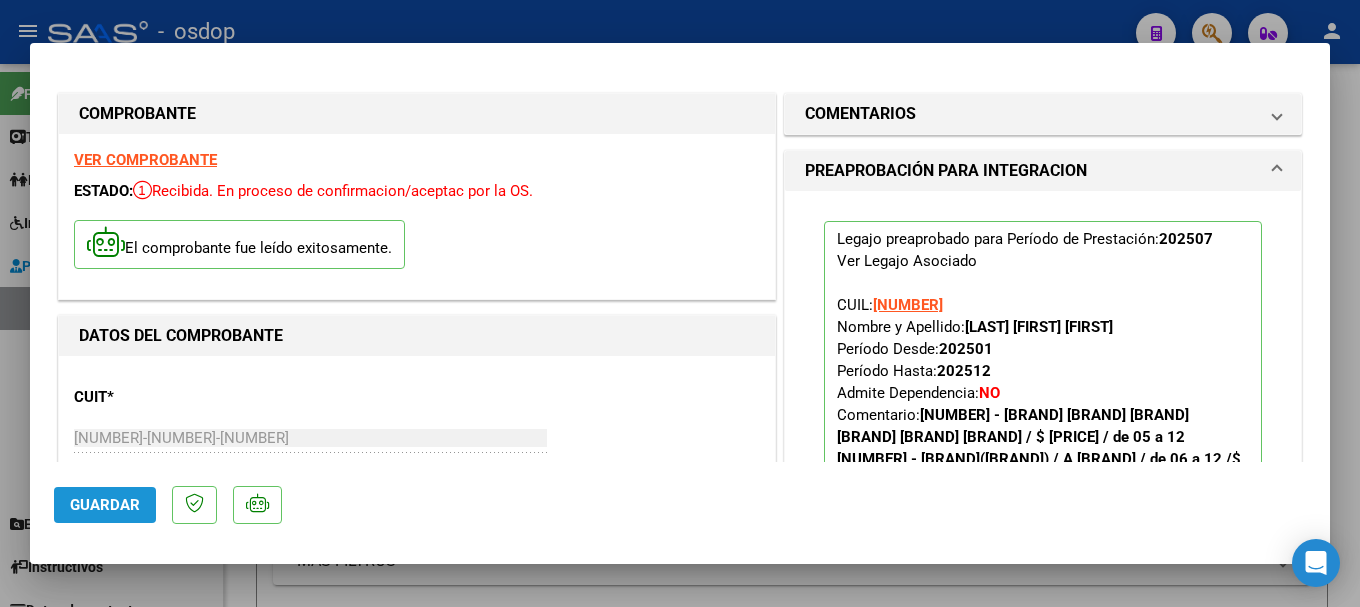 click on "Guardar" 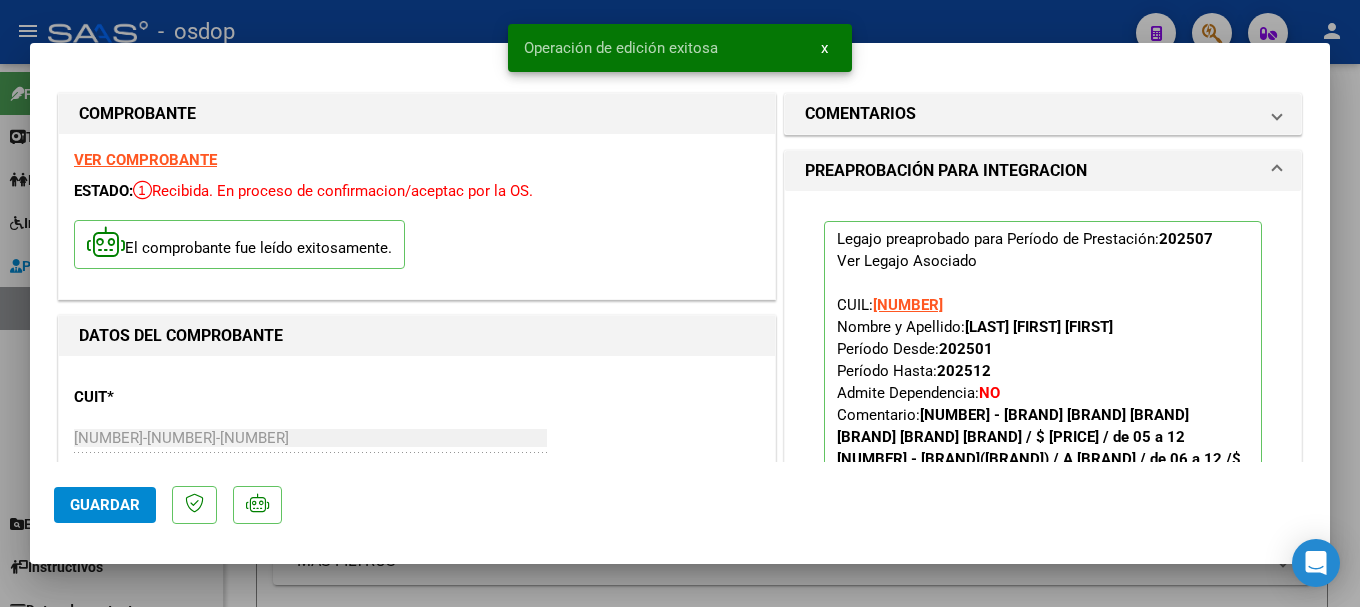 click at bounding box center [680, 303] 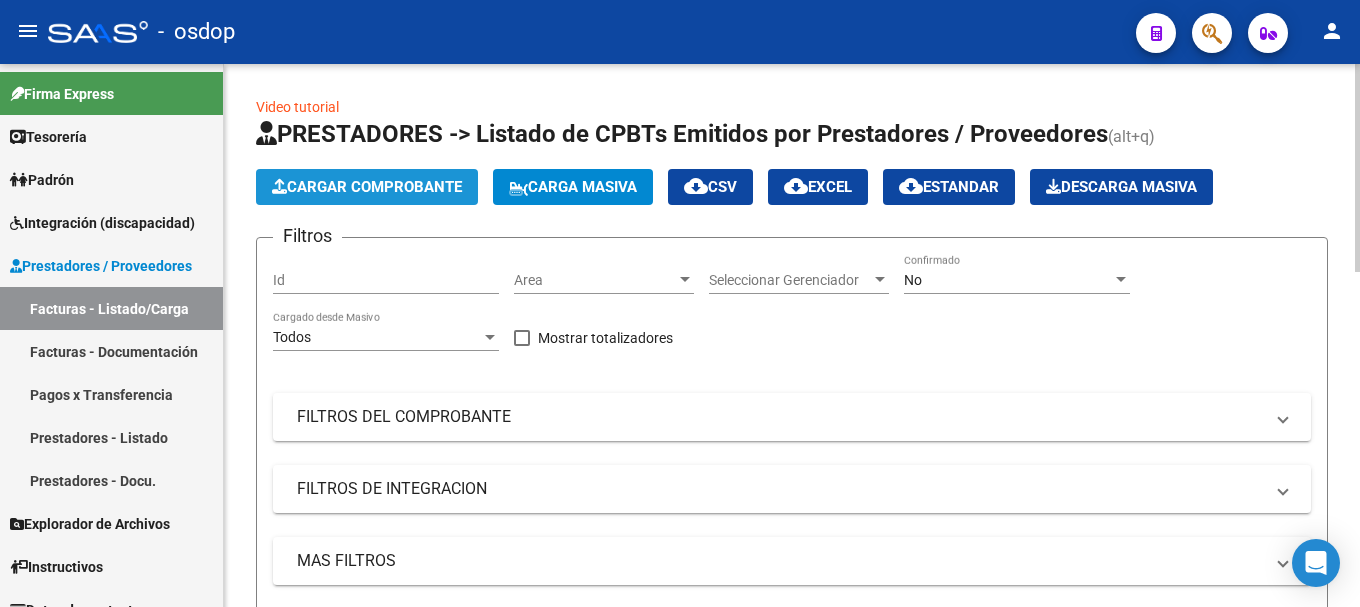 click on "Cargar Comprobante" 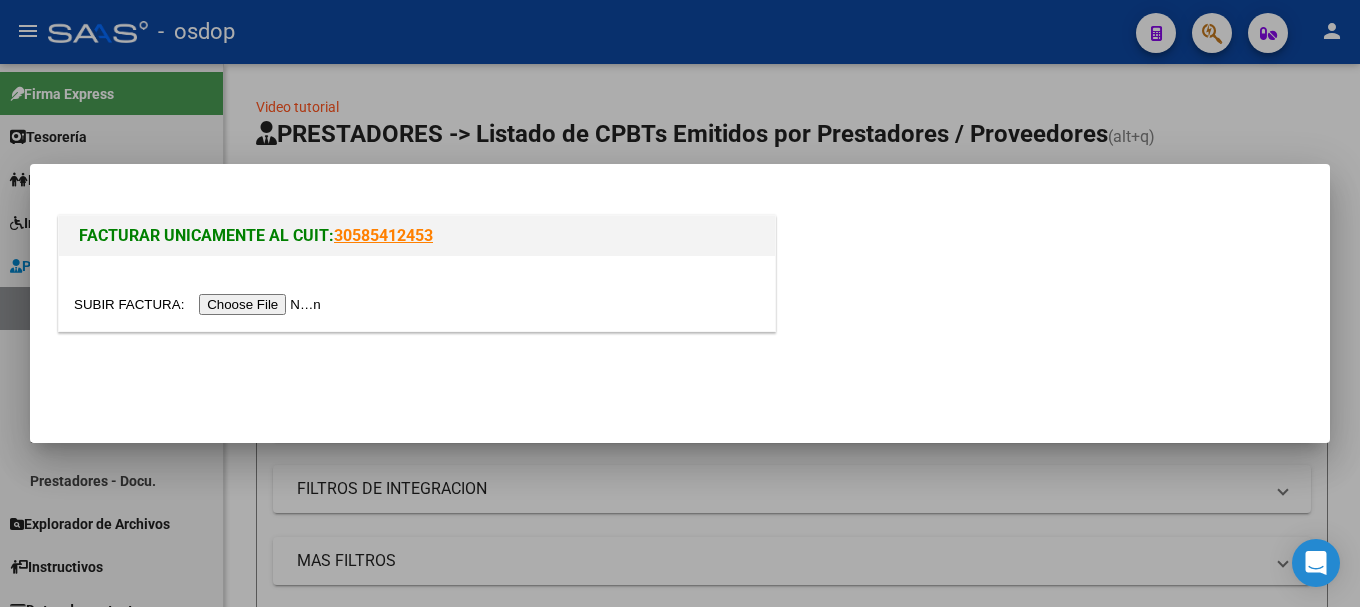 click at bounding box center [200, 304] 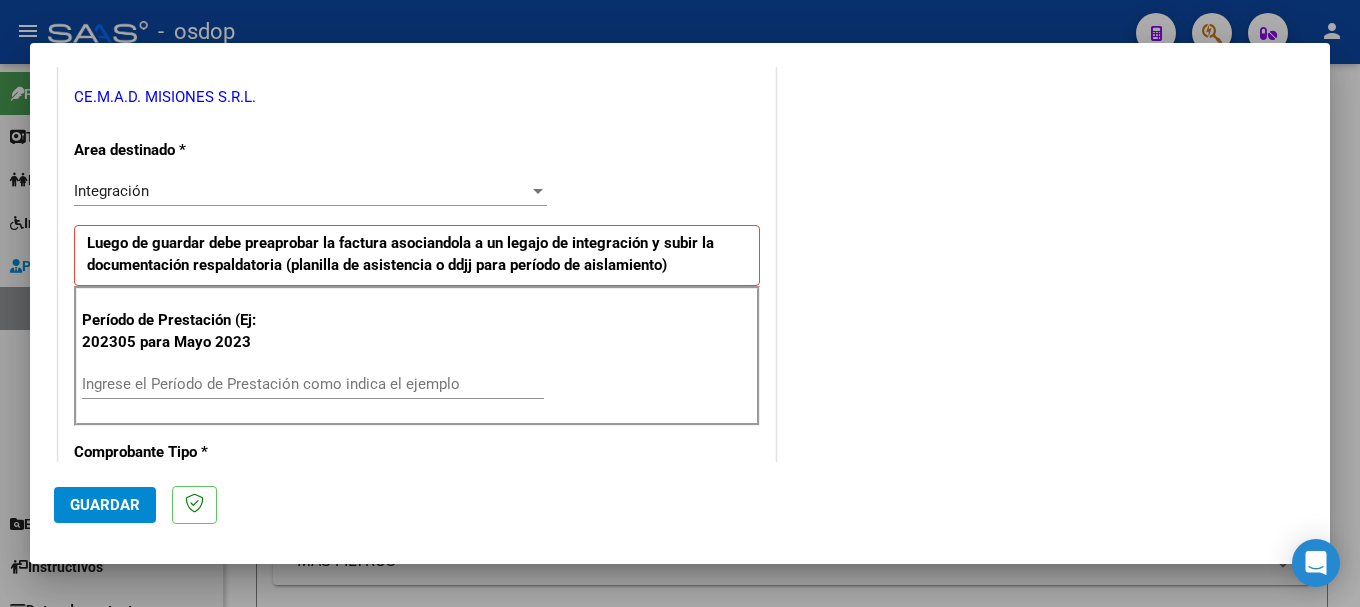 scroll, scrollTop: 500, scrollLeft: 0, axis: vertical 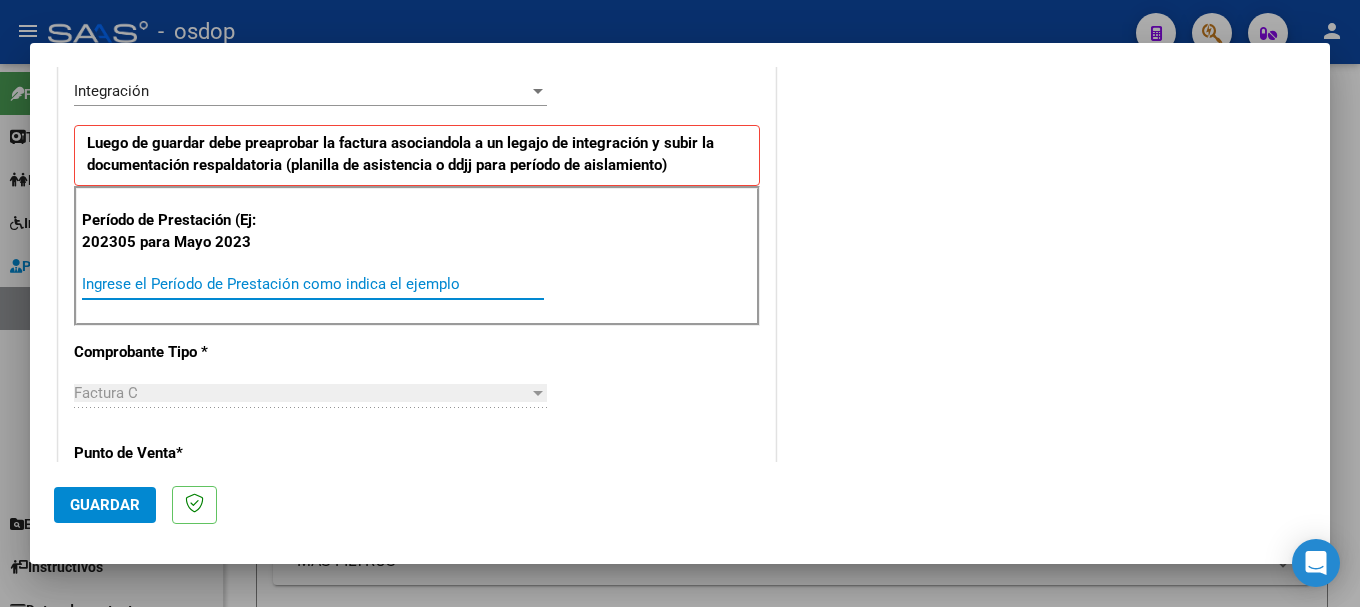 click on "Ingrese el Período de Prestación como indica el ejemplo" at bounding box center [313, 284] 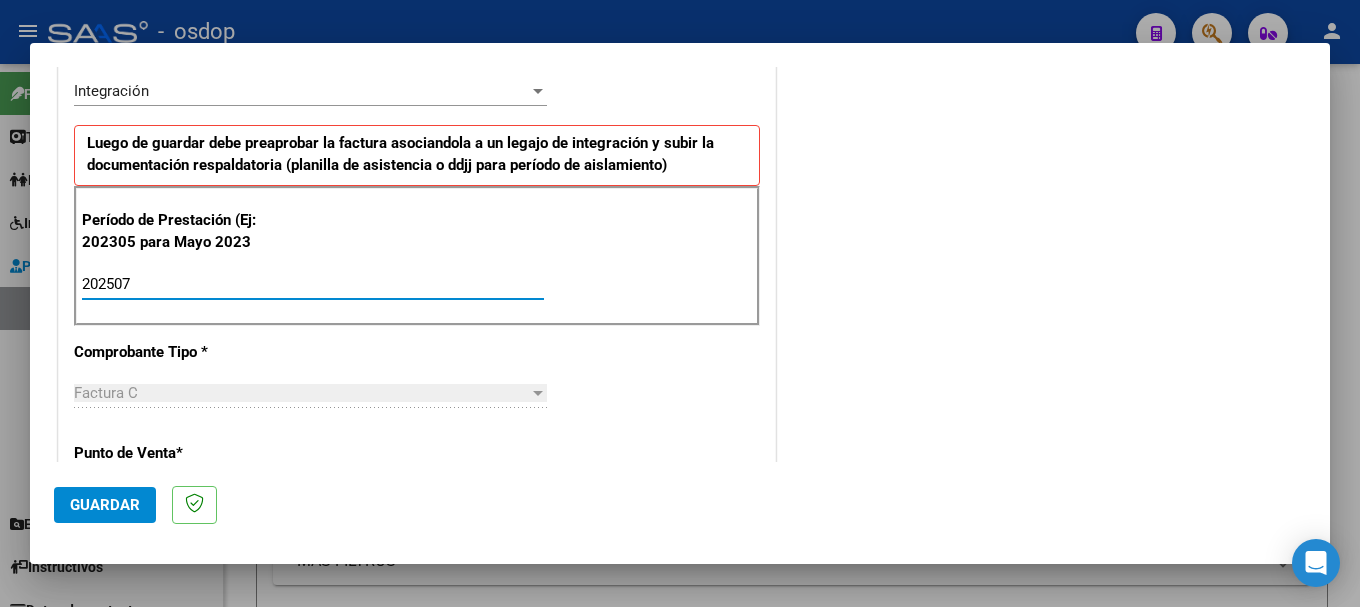 type on "202507" 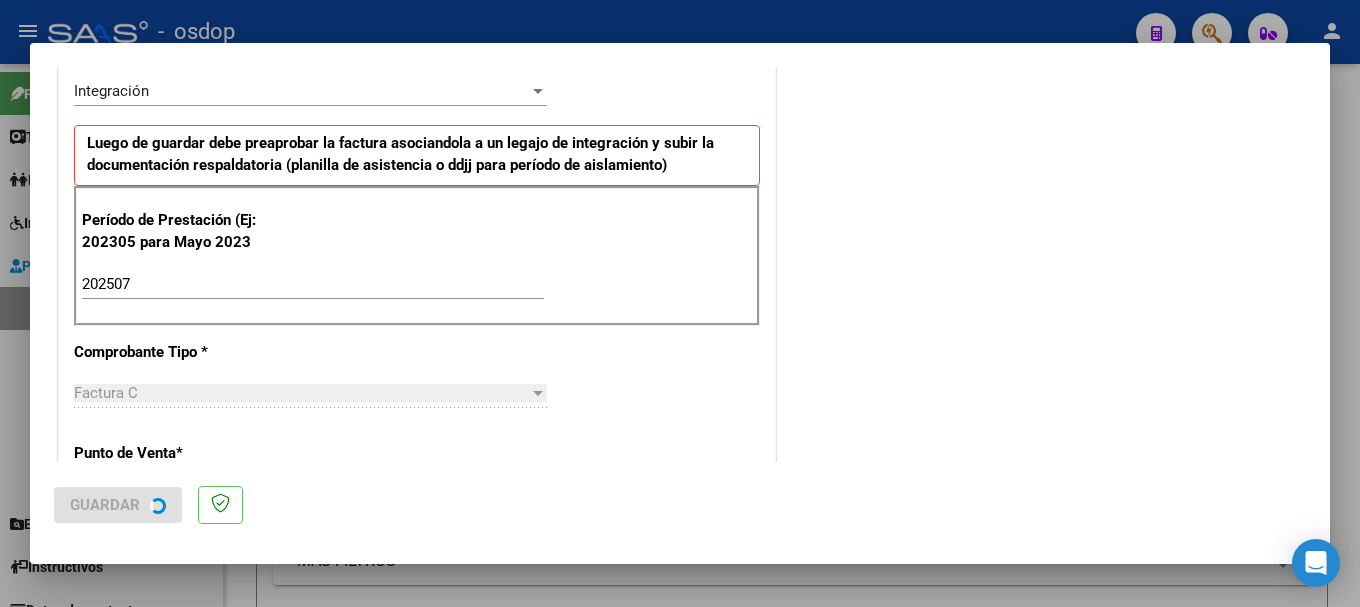 scroll, scrollTop: 0, scrollLeft: 0, axis: both 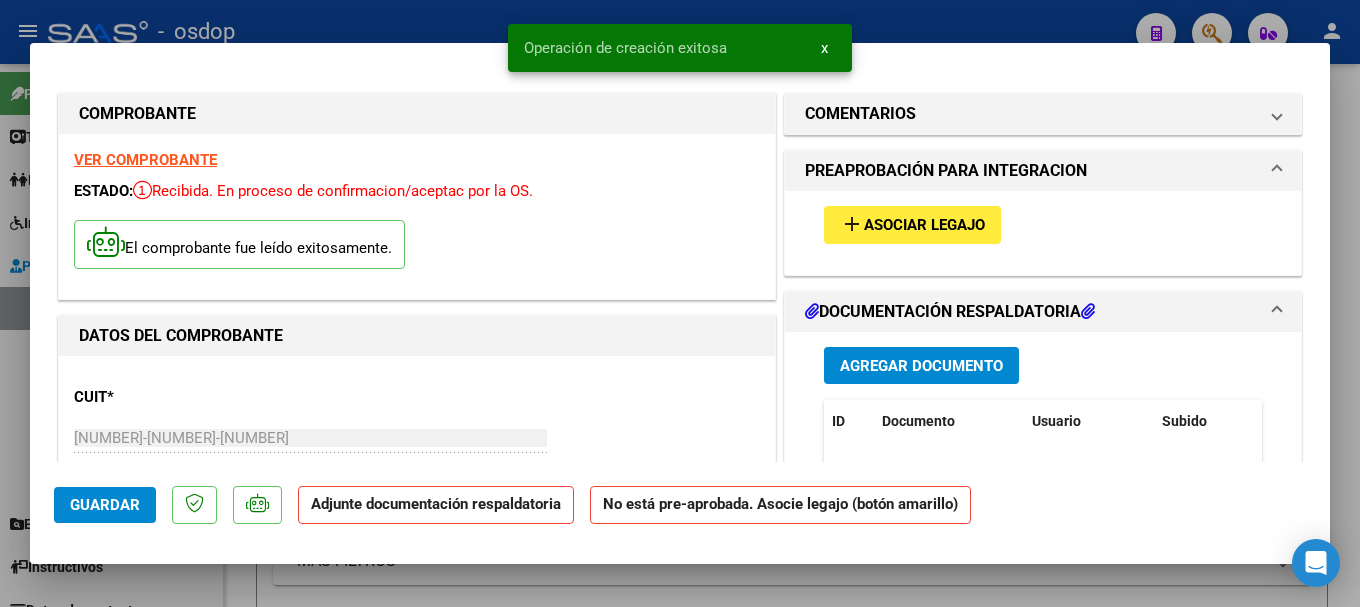 click on "Agregar Documento" at bounding box center (921, 366) 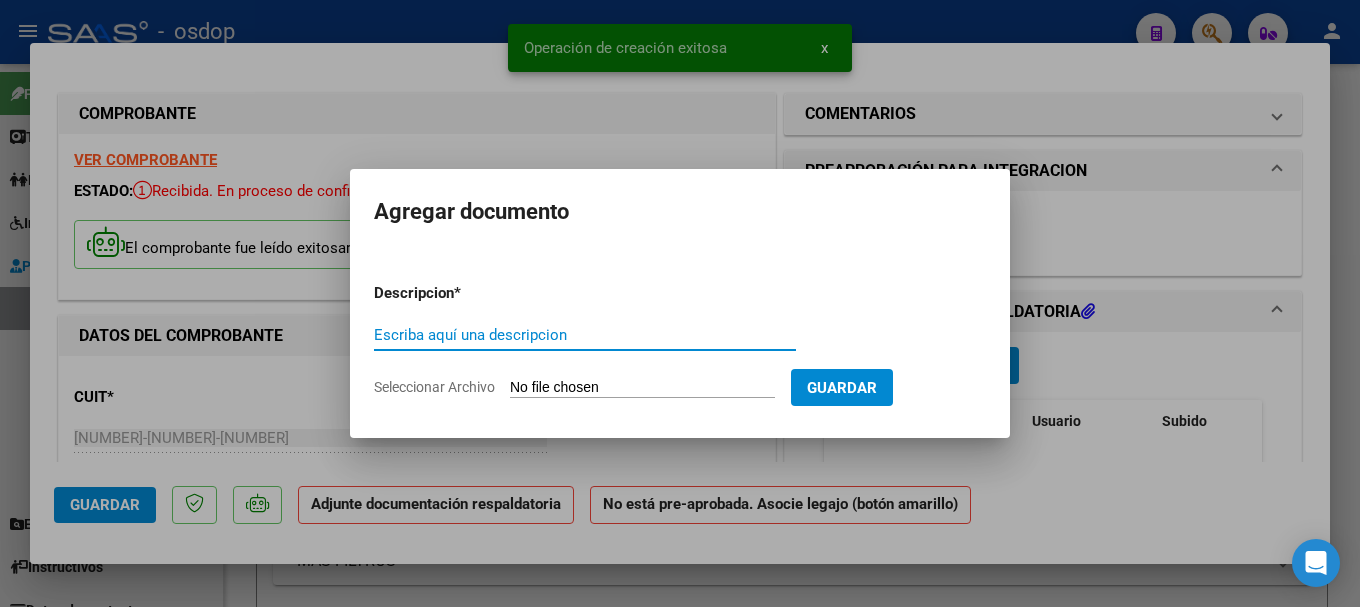 click on "Seleccionar Archivo" at bounding box center (642, 388) 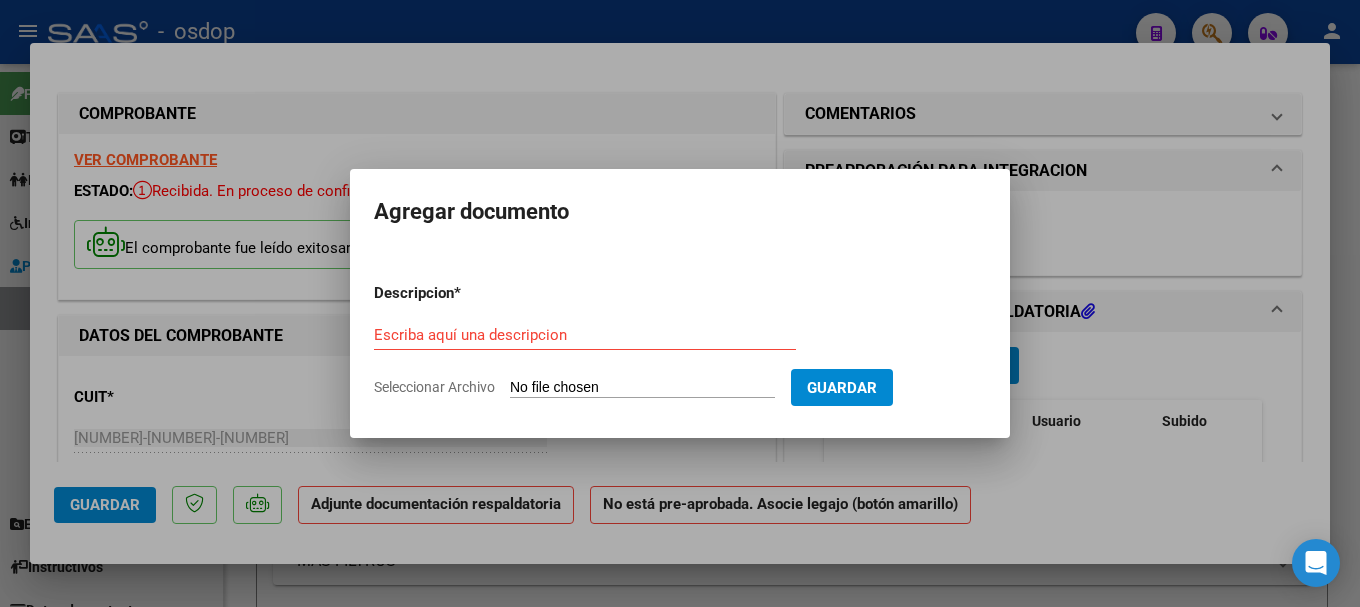 type on "C:\fakepath\OSDOP LAFUENTE MARTIN CET ASISTENCIA JULIO 2025.pdf" 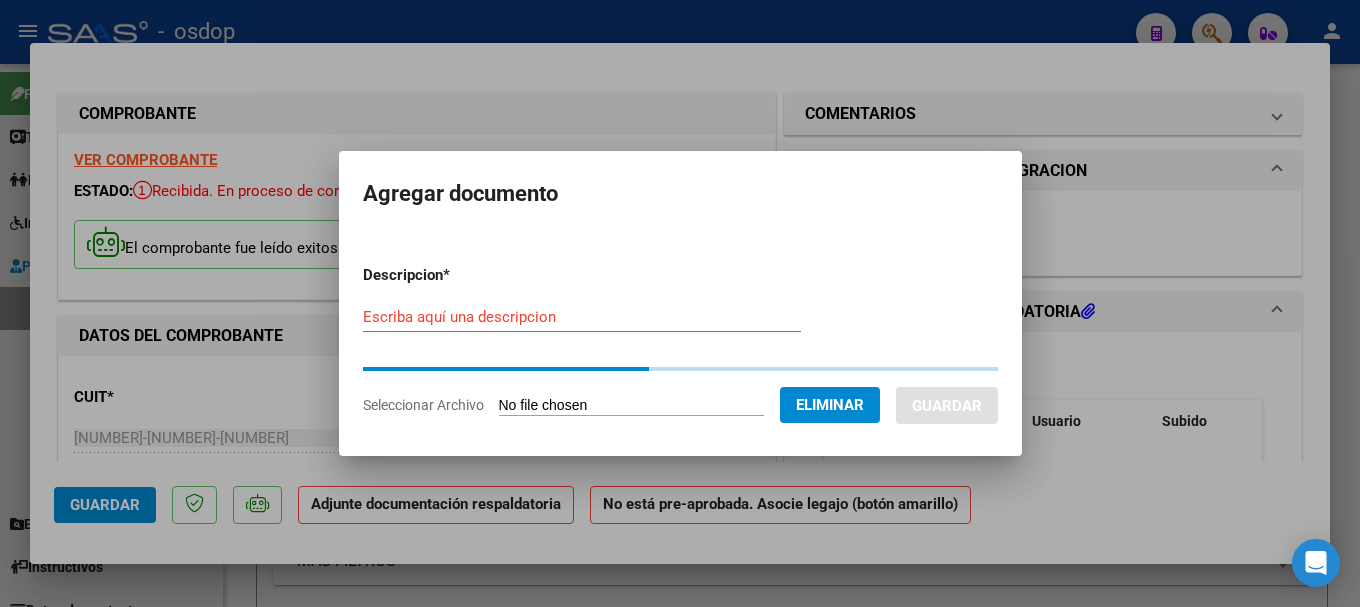 click on "Escriba aquí una descripcion" at bounding box center (582, 317) 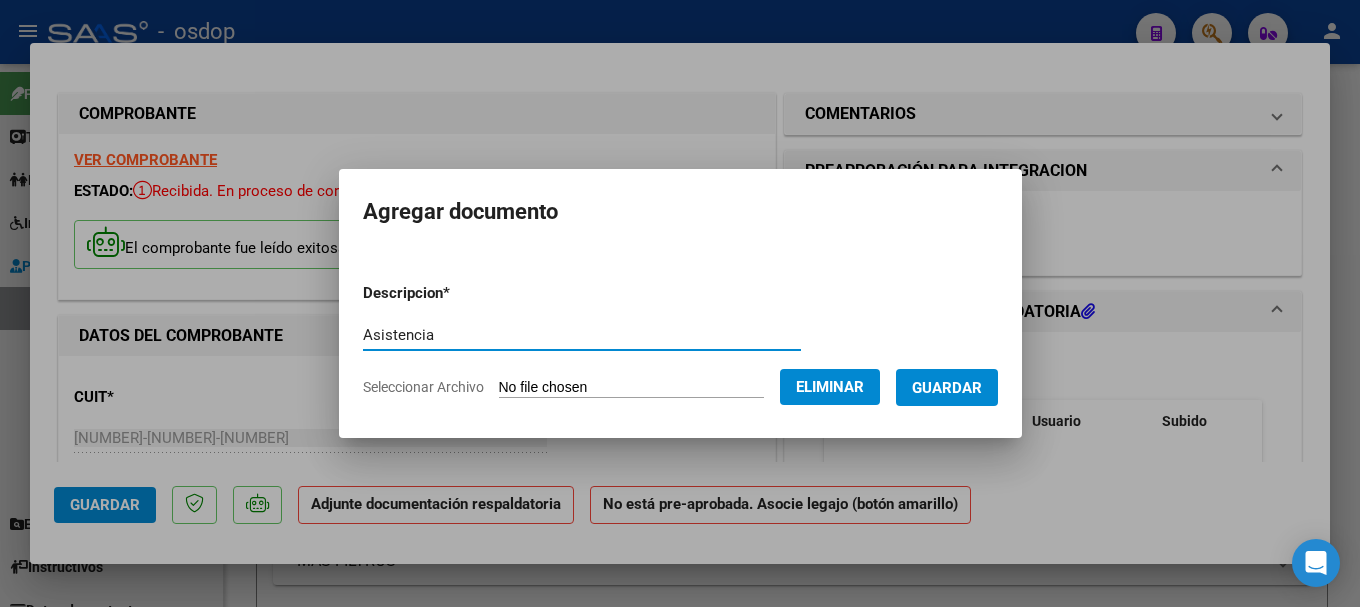 type on "Asistencia" 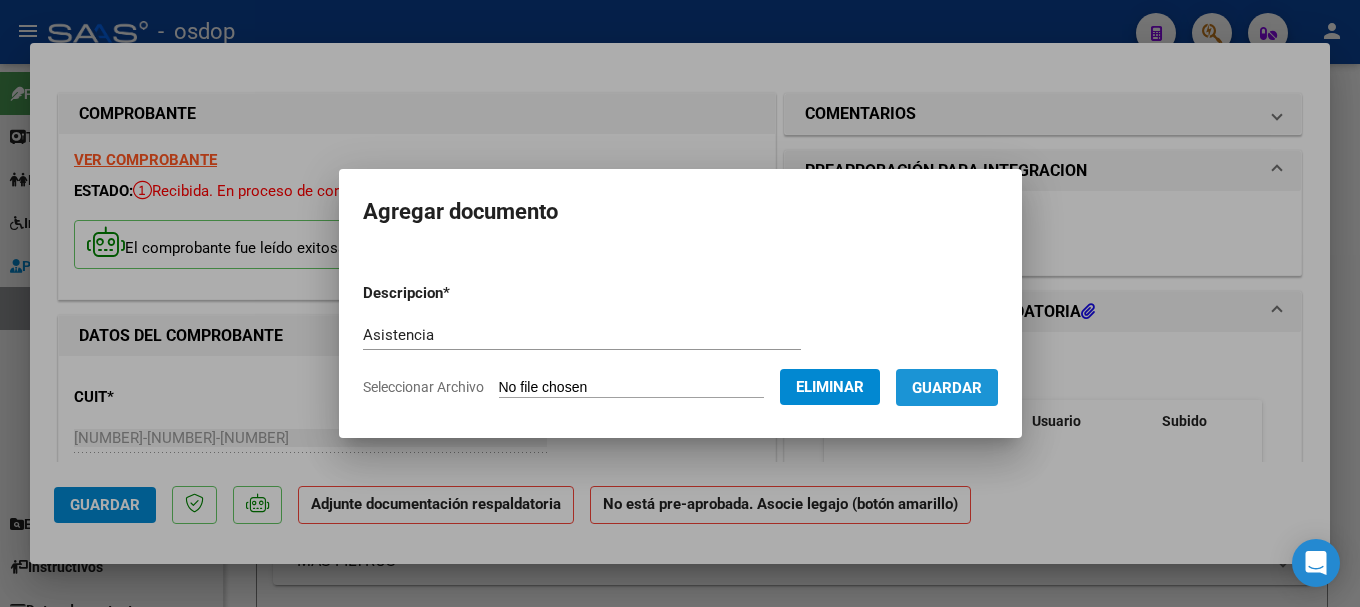 click on "Guardar" at bounding box center (947, 388) 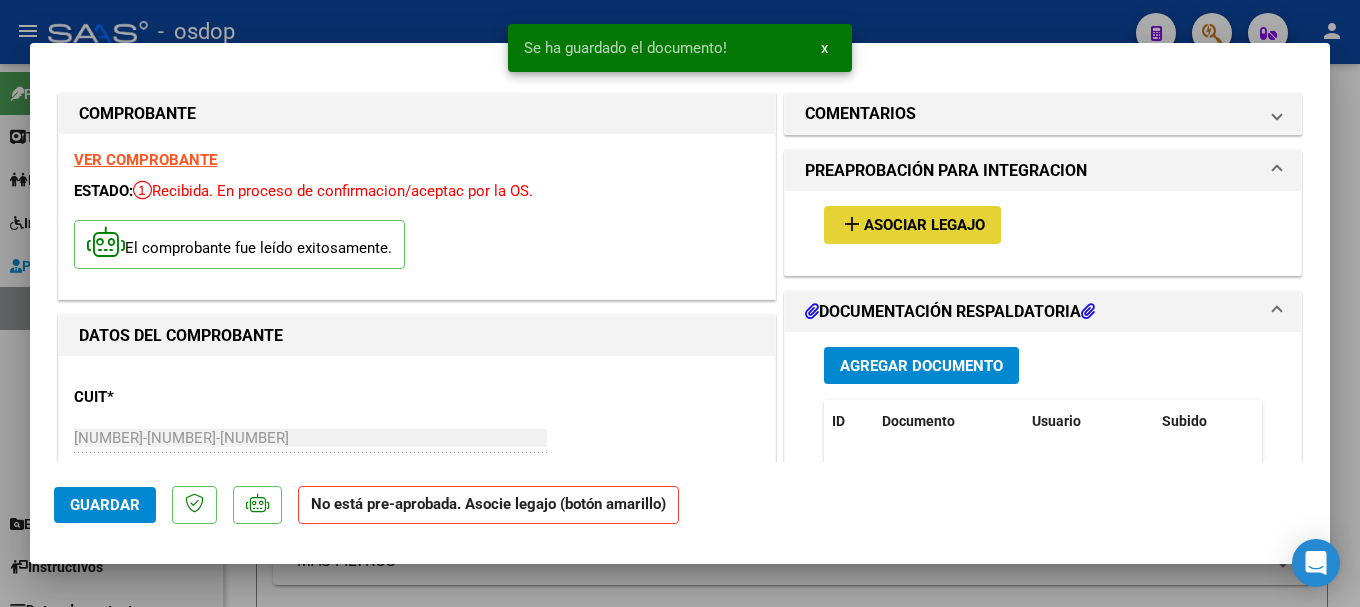 click on "Asociar Legajo" at bounding box center [924, 226] 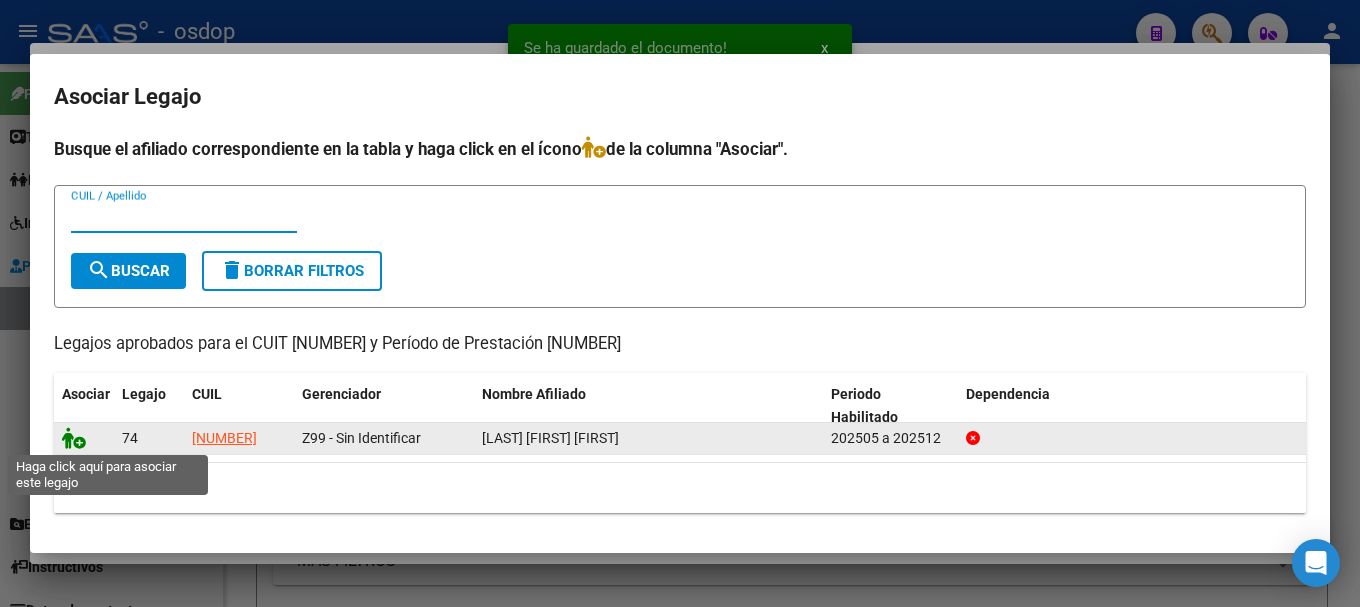 click 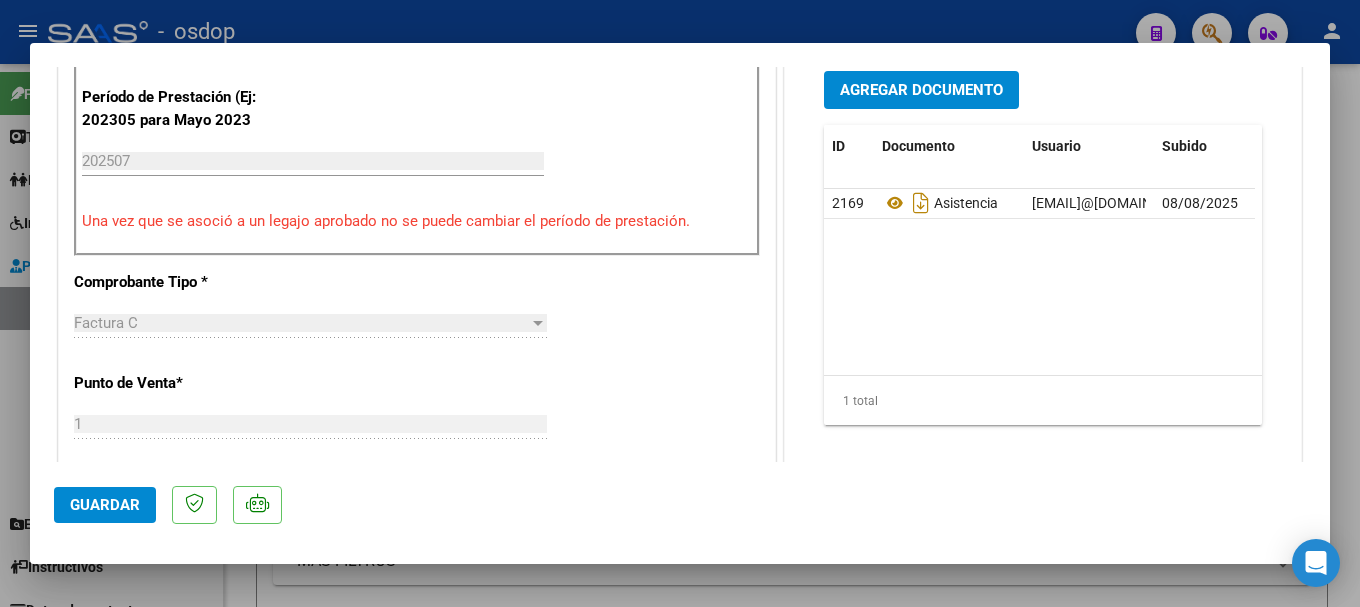 scroll, scrollTop: 700, scrollLeft: 0, axis: vertical 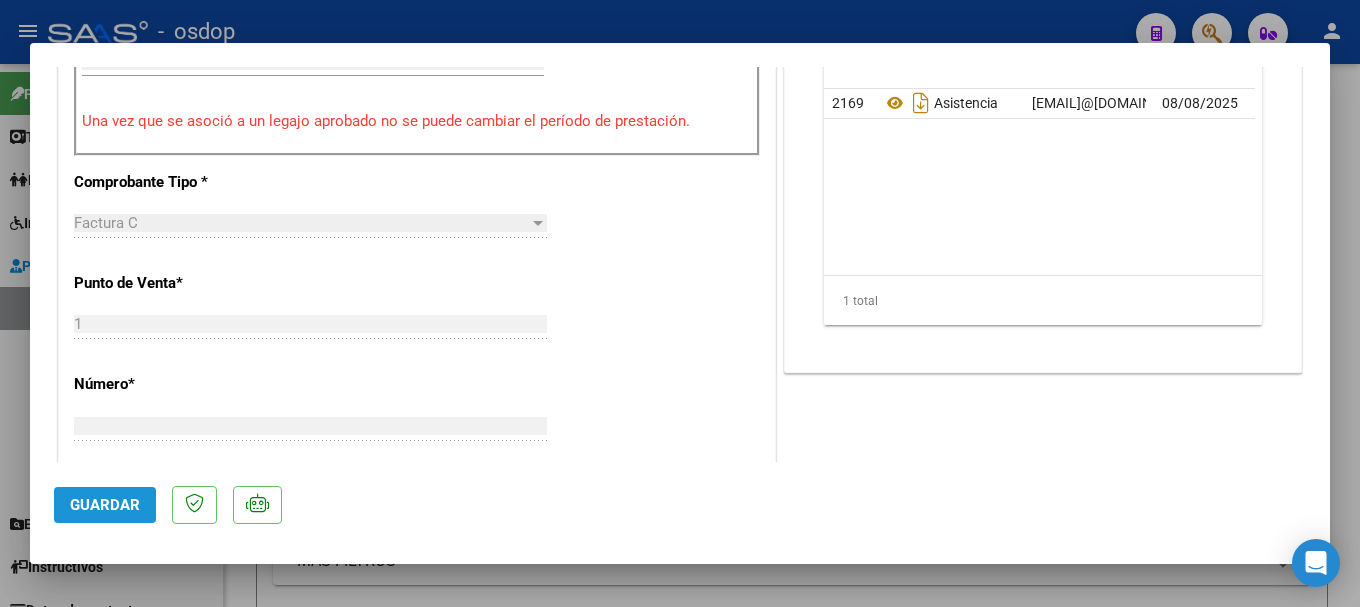 click on "Guardar" 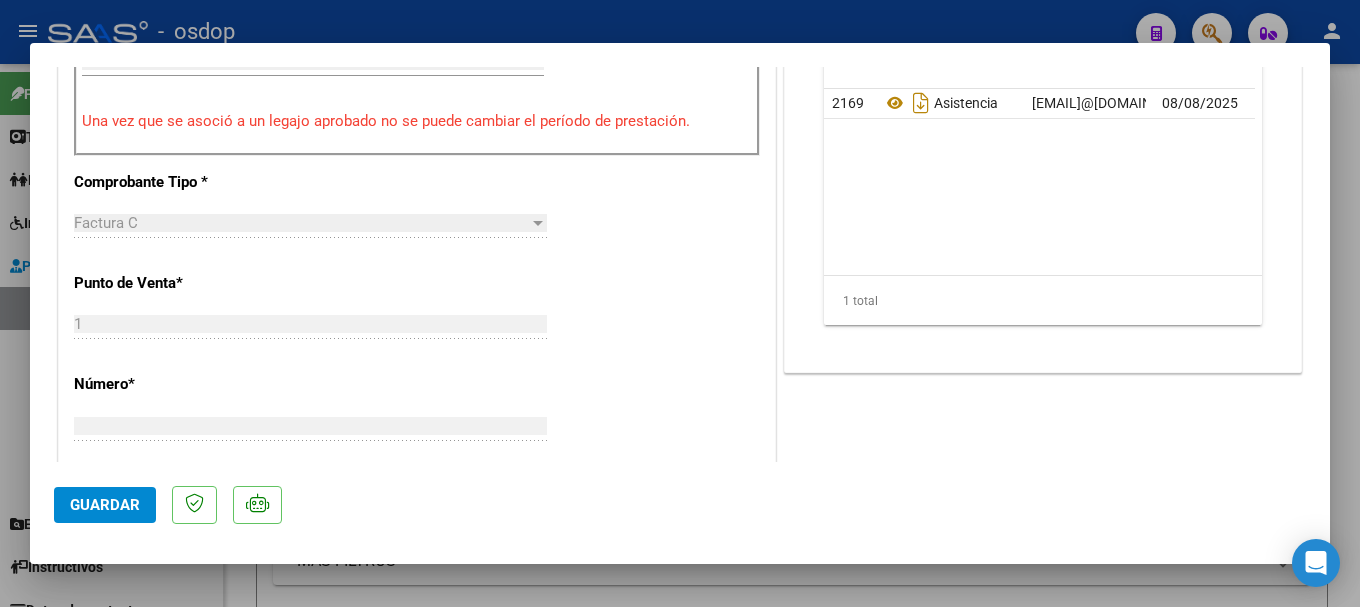 click on "Guardar" 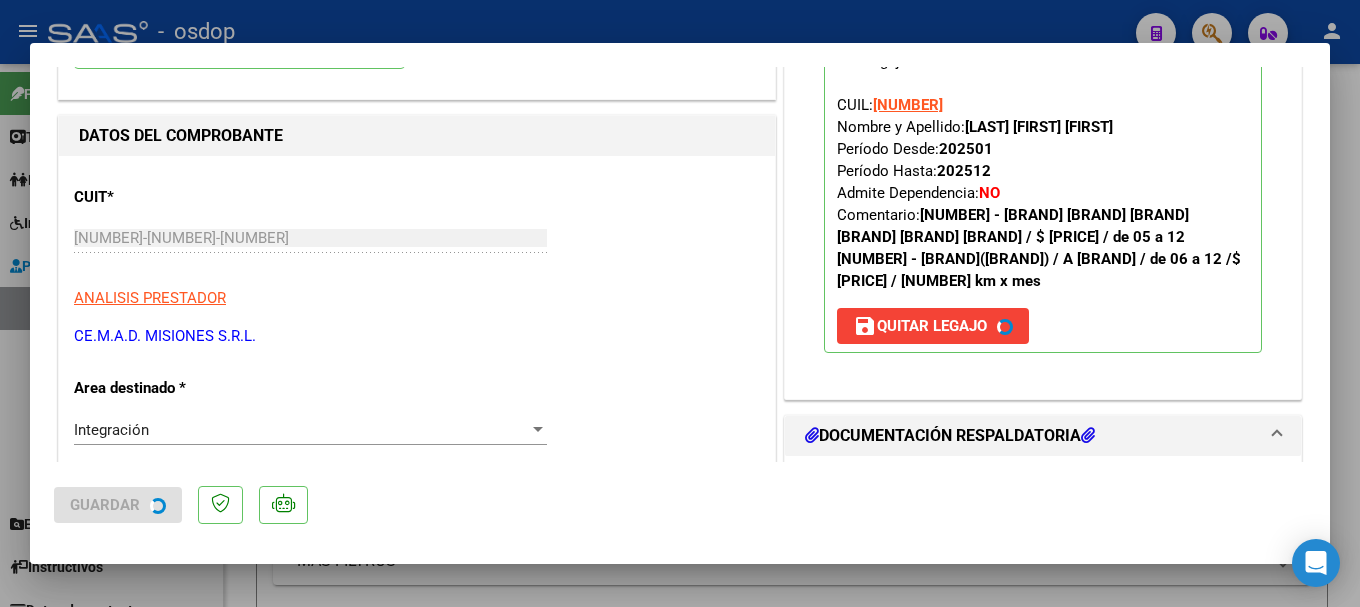 scroll, scrollTop: 0, scrollLeft: 0, axis: both 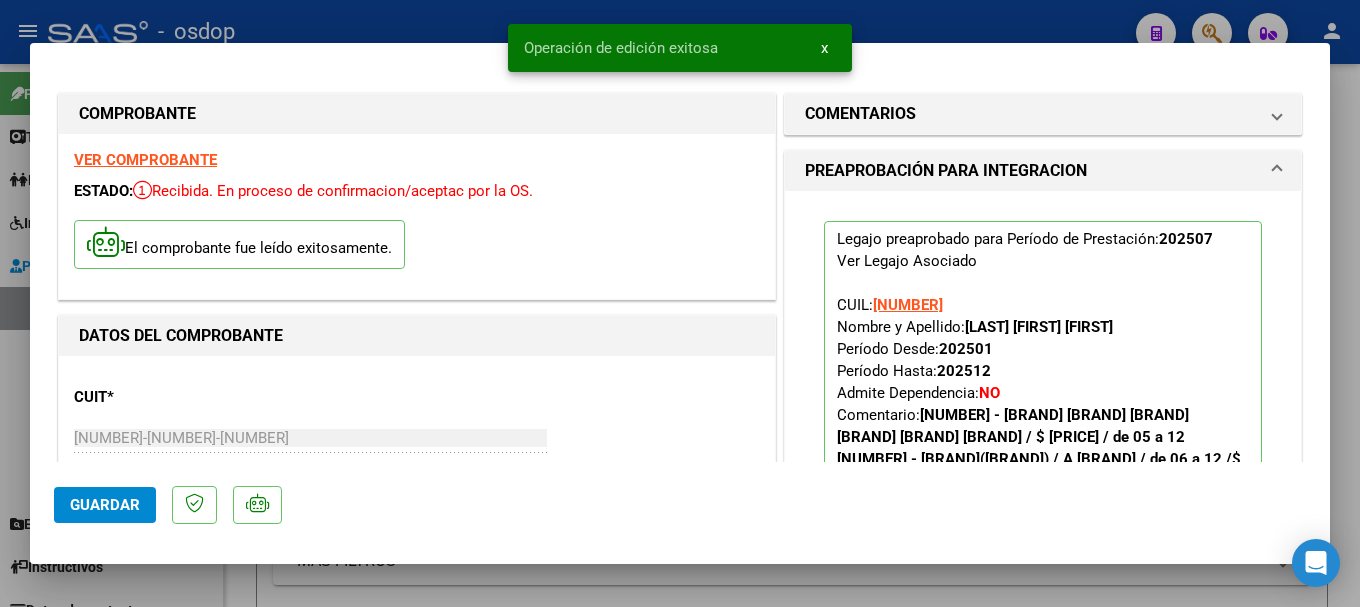 click at bounding box center [680, 303] 